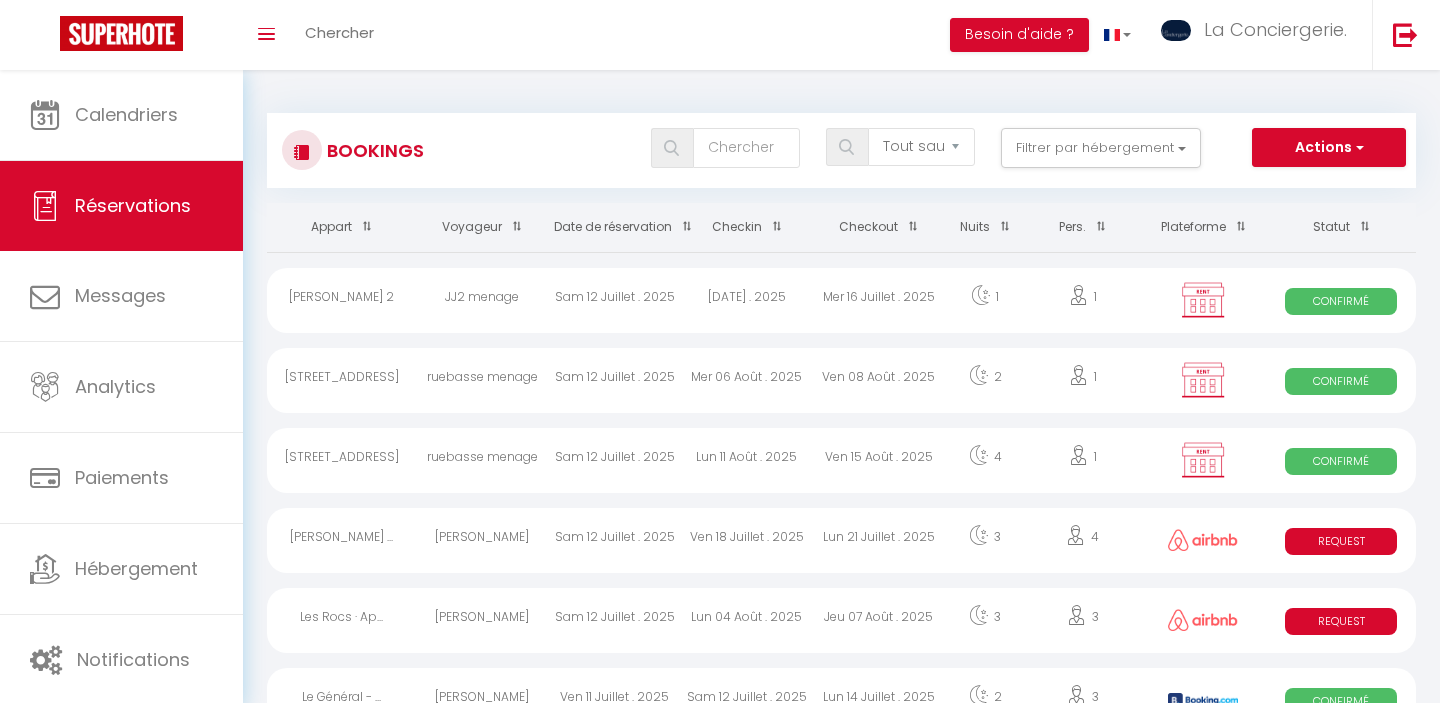 select on "not_cancelled" 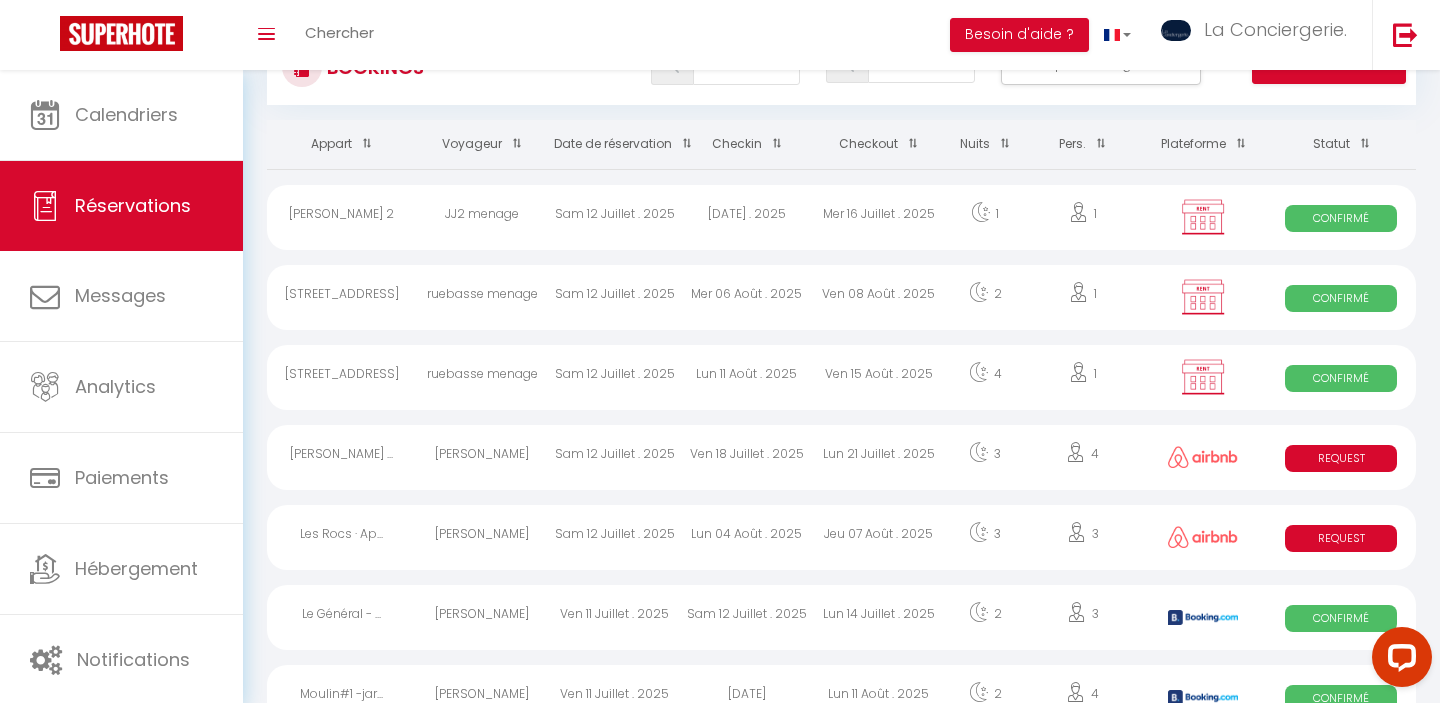 scroll, scrollTop: 0, scrollLeft: 0, axis: both 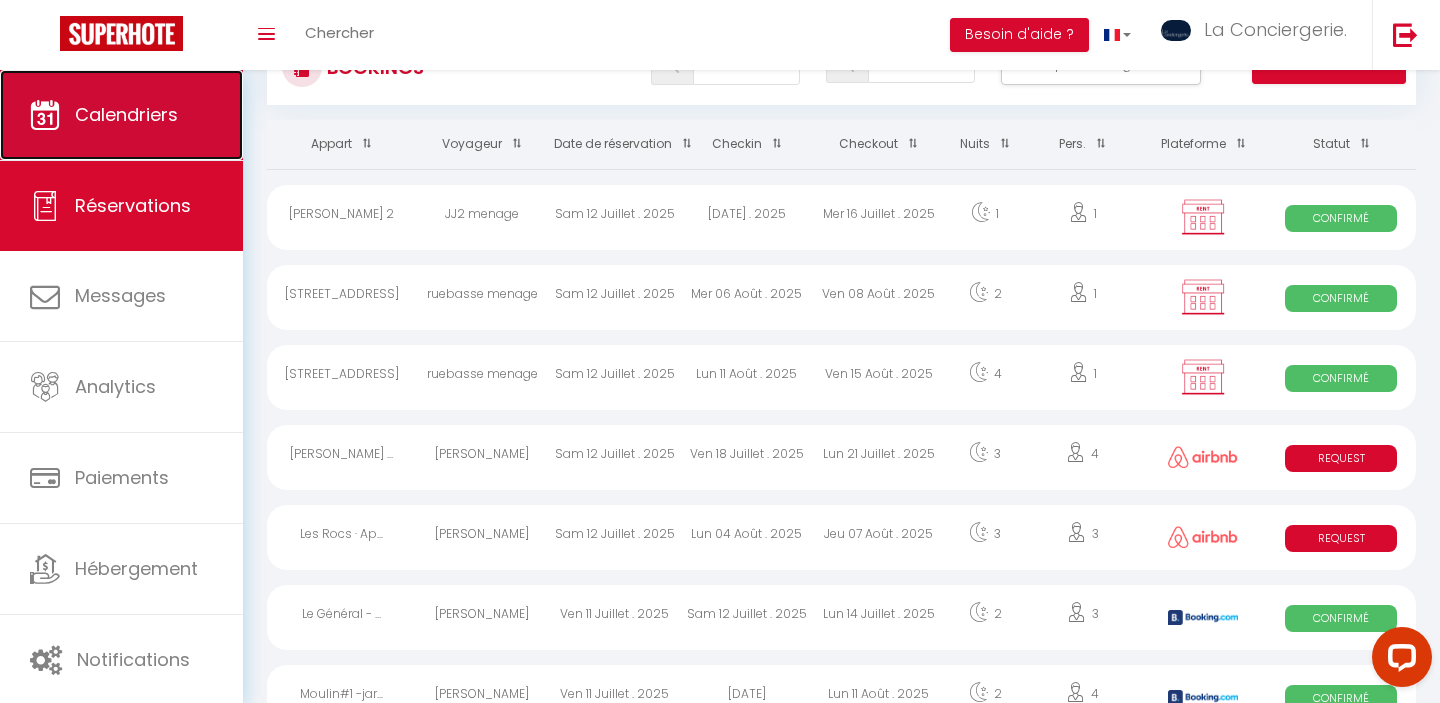 click on "Calendriers" at bounding box center [126, 114] 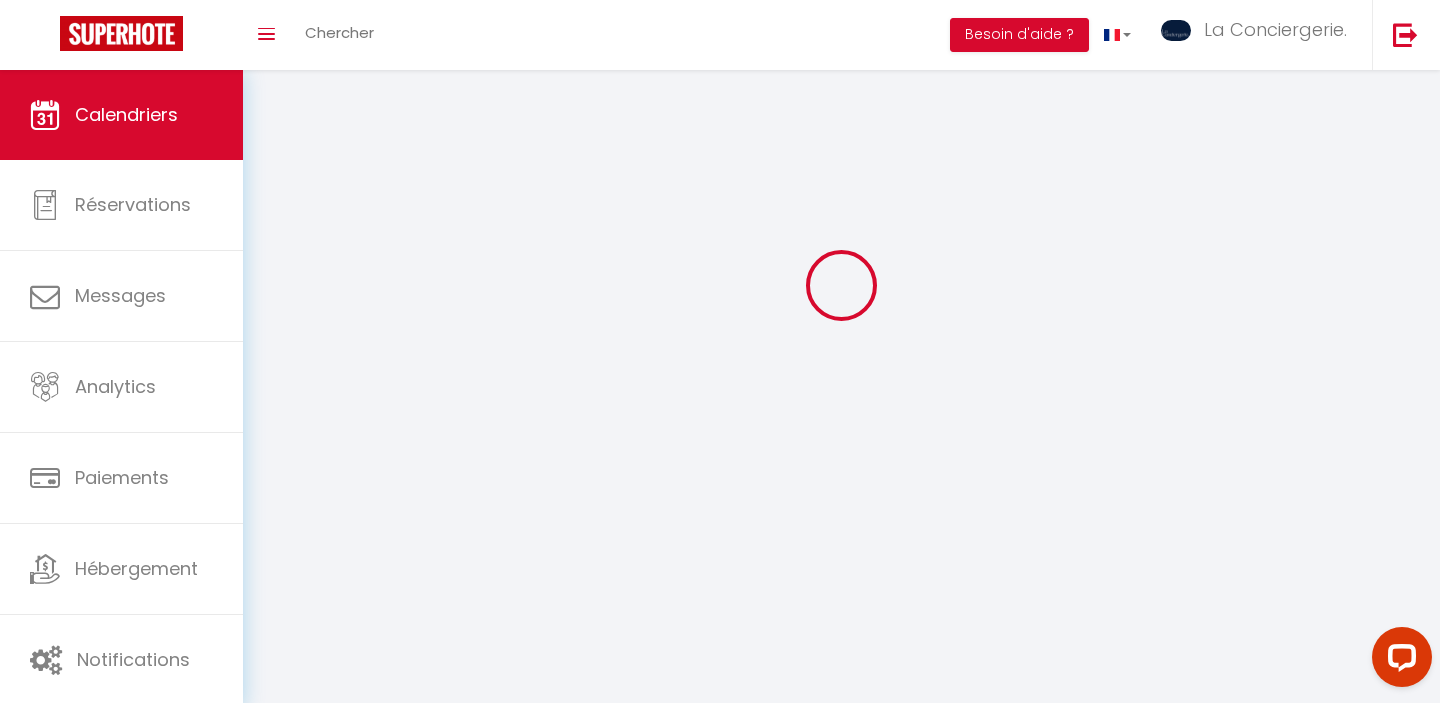 scroll, scrollTop: 0, scrollLeft: 0, axis: both 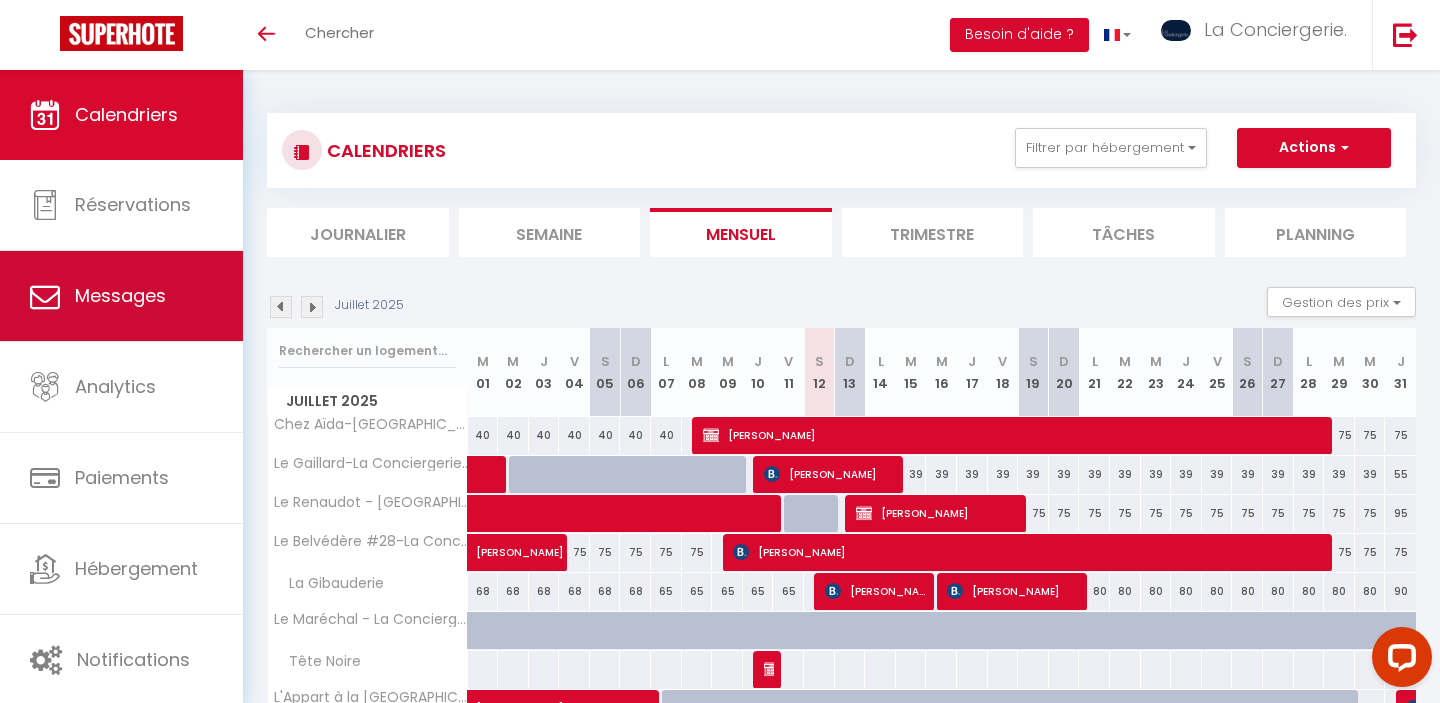 click on "Messages" at bounding box center (121, 296) 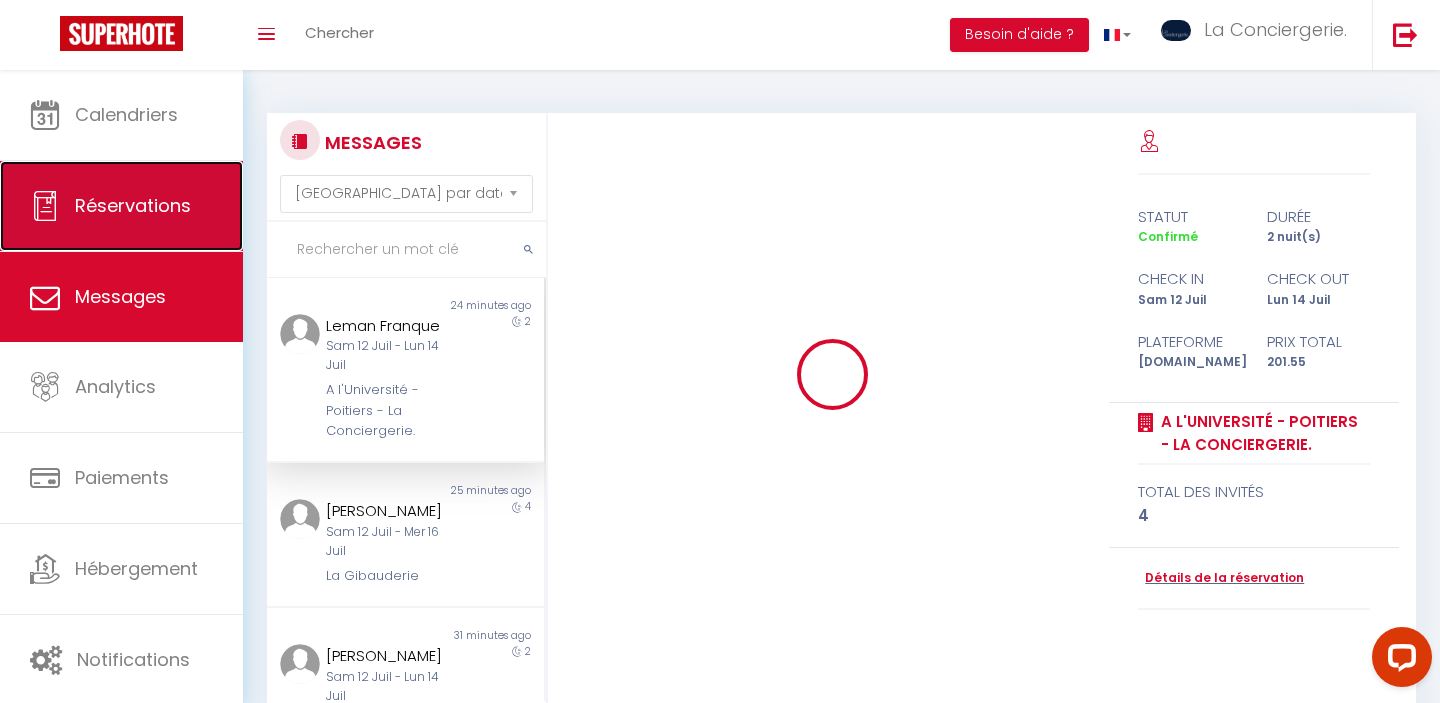click on "Réservations" at bounding box center [121, 206] 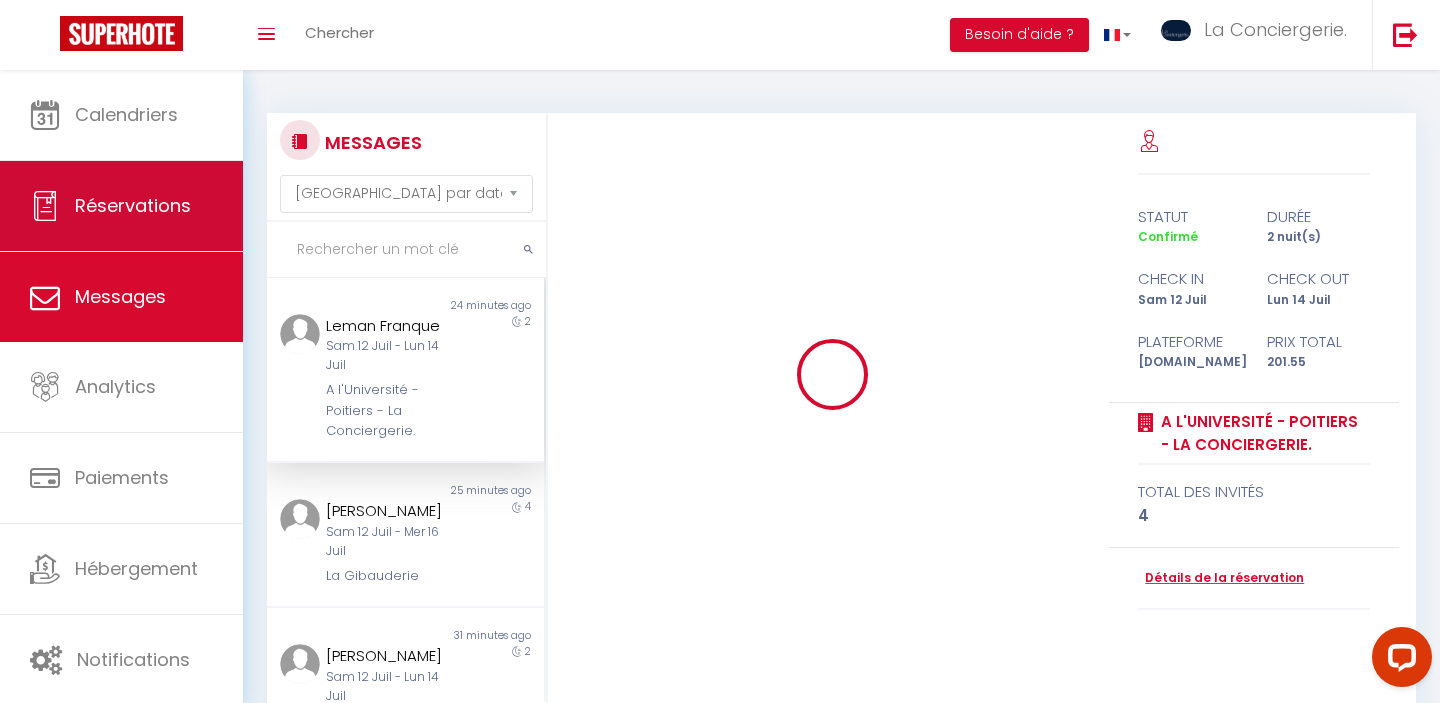 select on "not_cancelled" 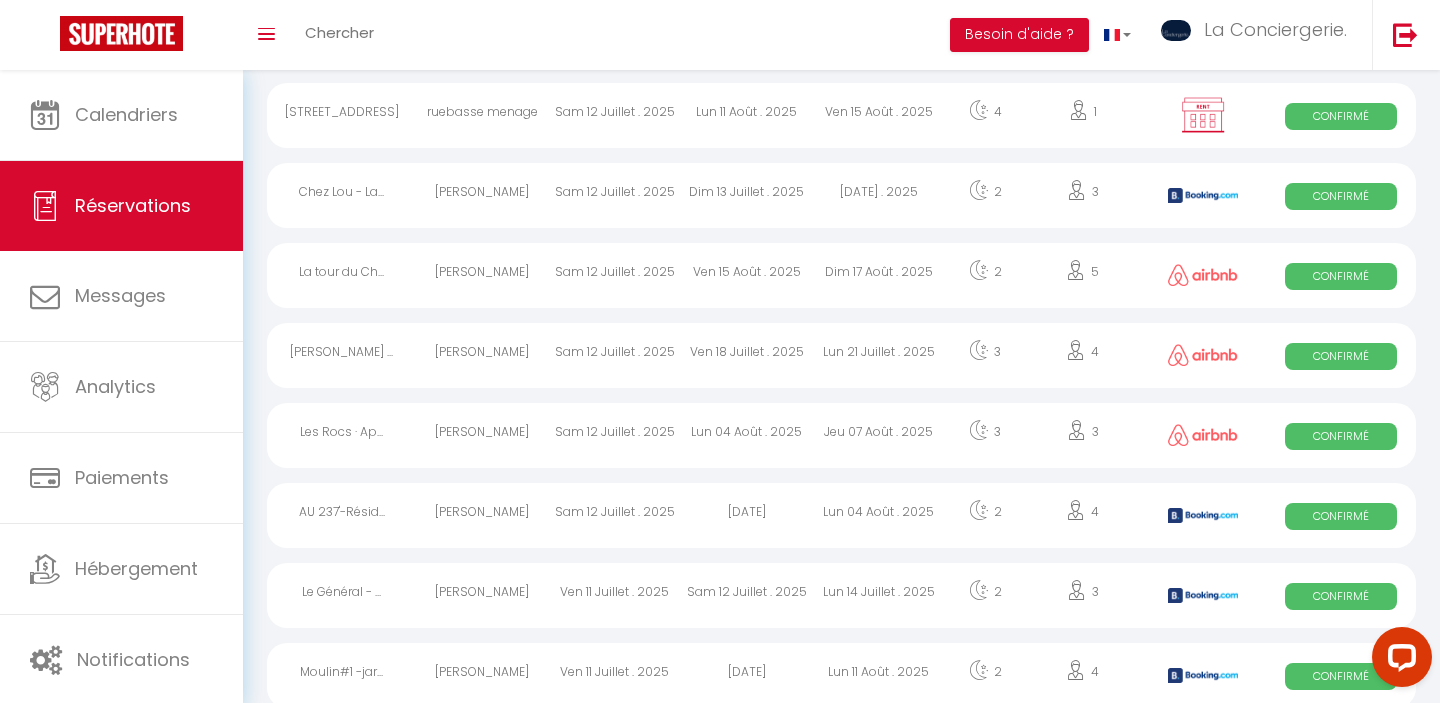 scroll, scrollTop: 433, scrollLeft: 0, axis: vertical 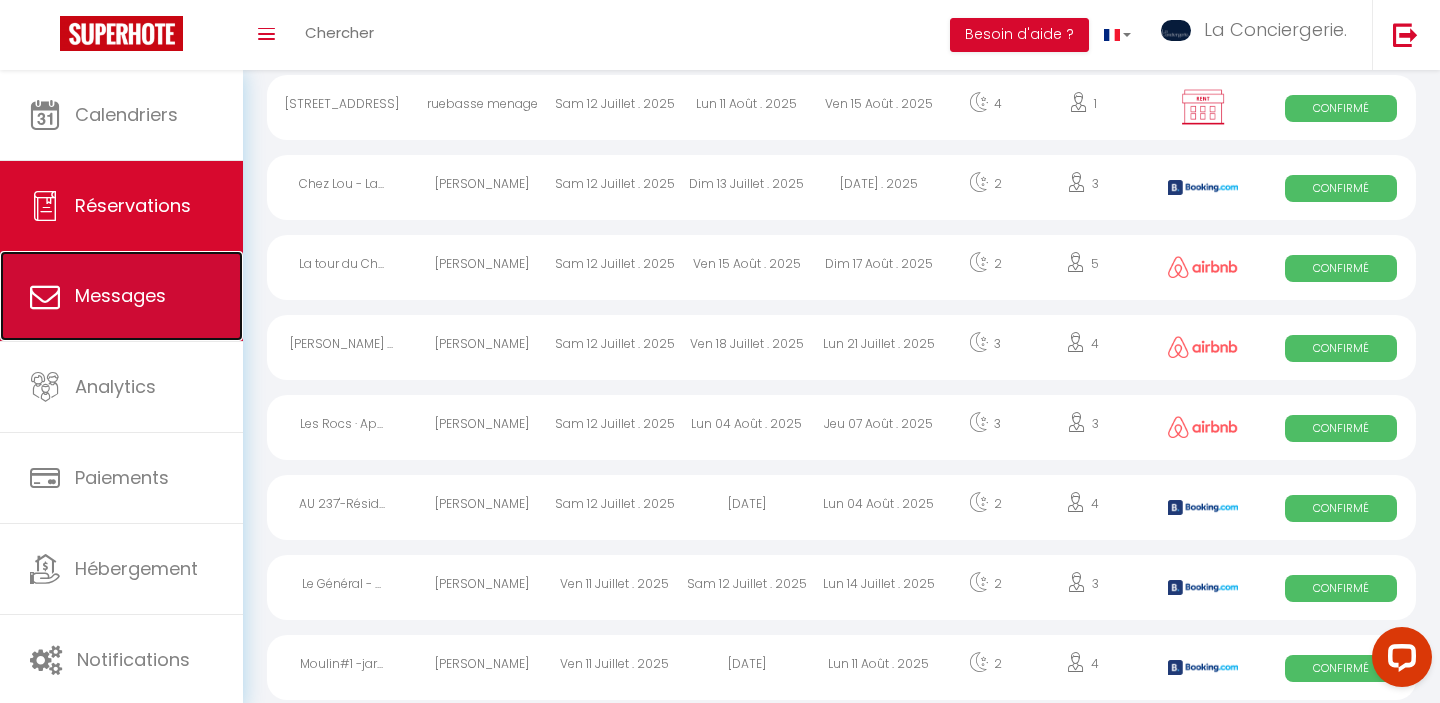click on "Messages" at bounding box center (120, 295) 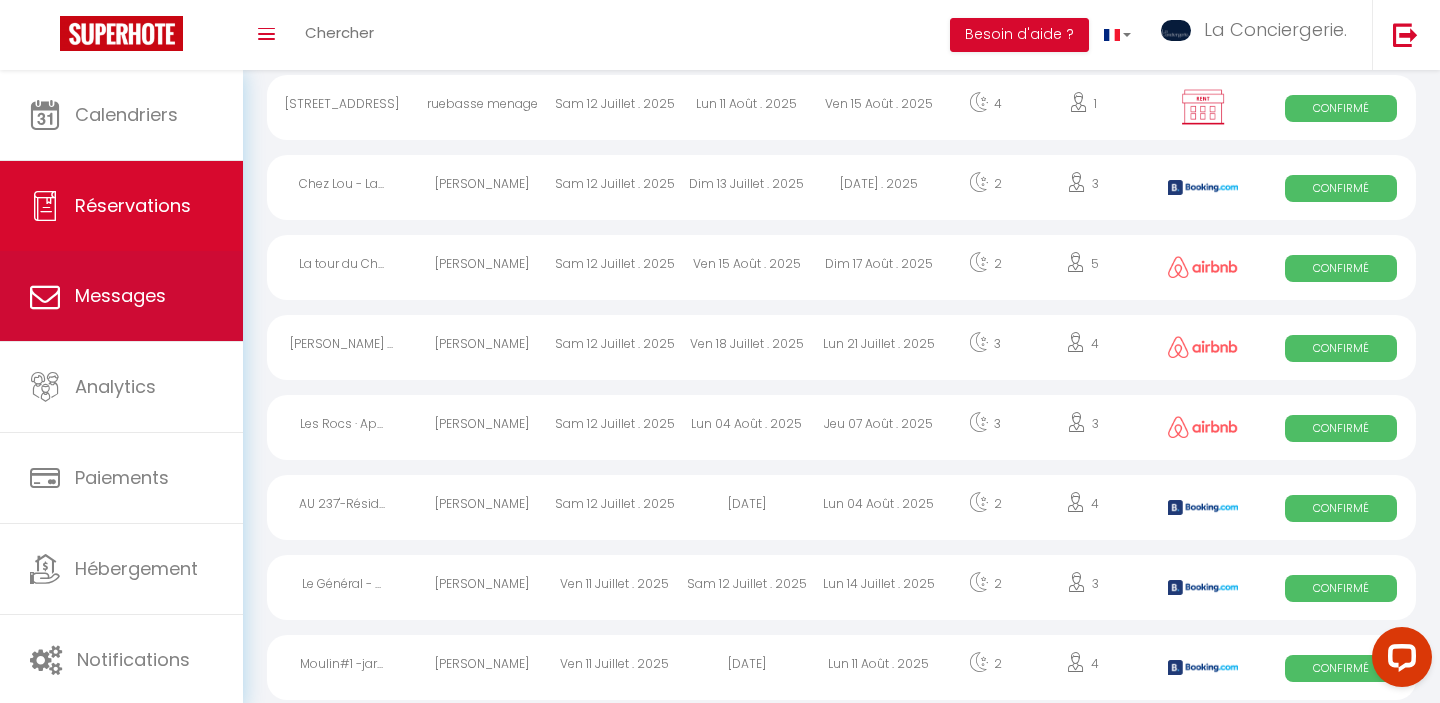 select on "message" 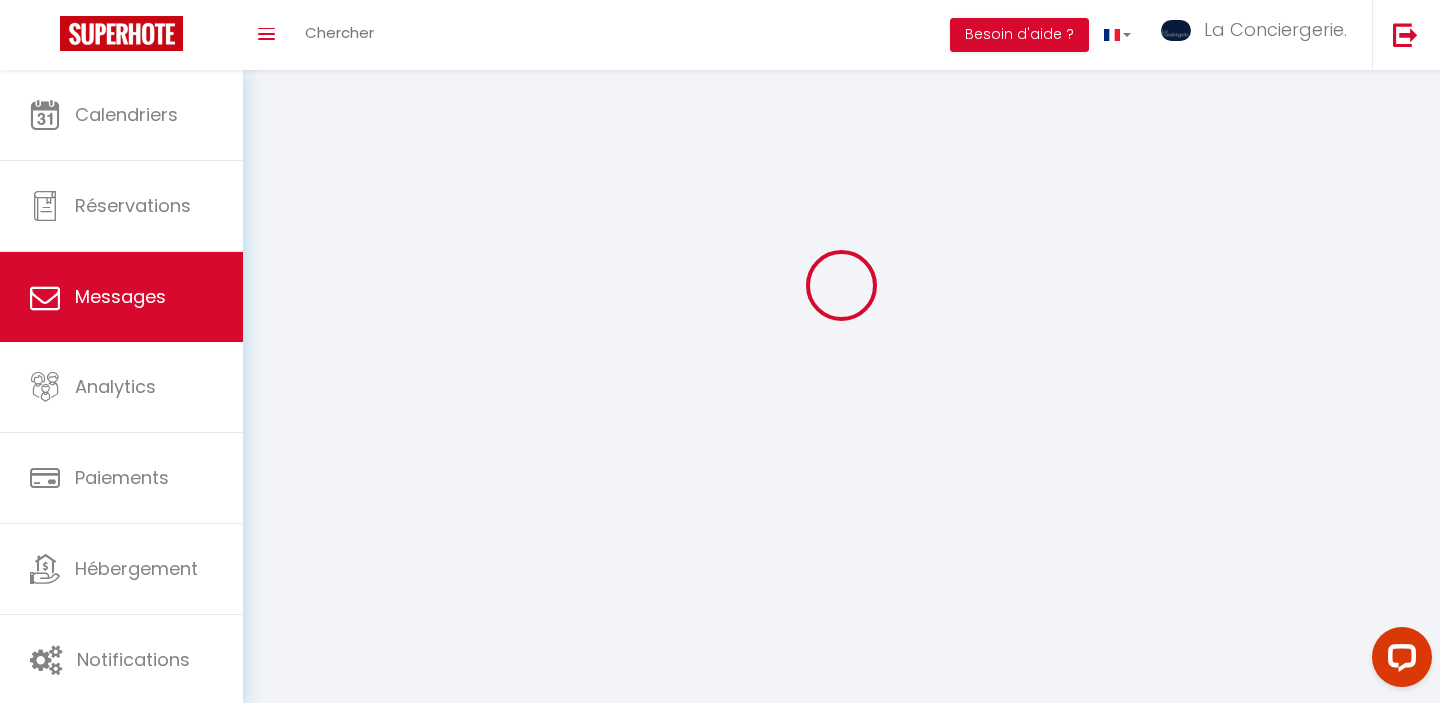scroll, scrollTop: 0, scrollLeft: 0, axis: both 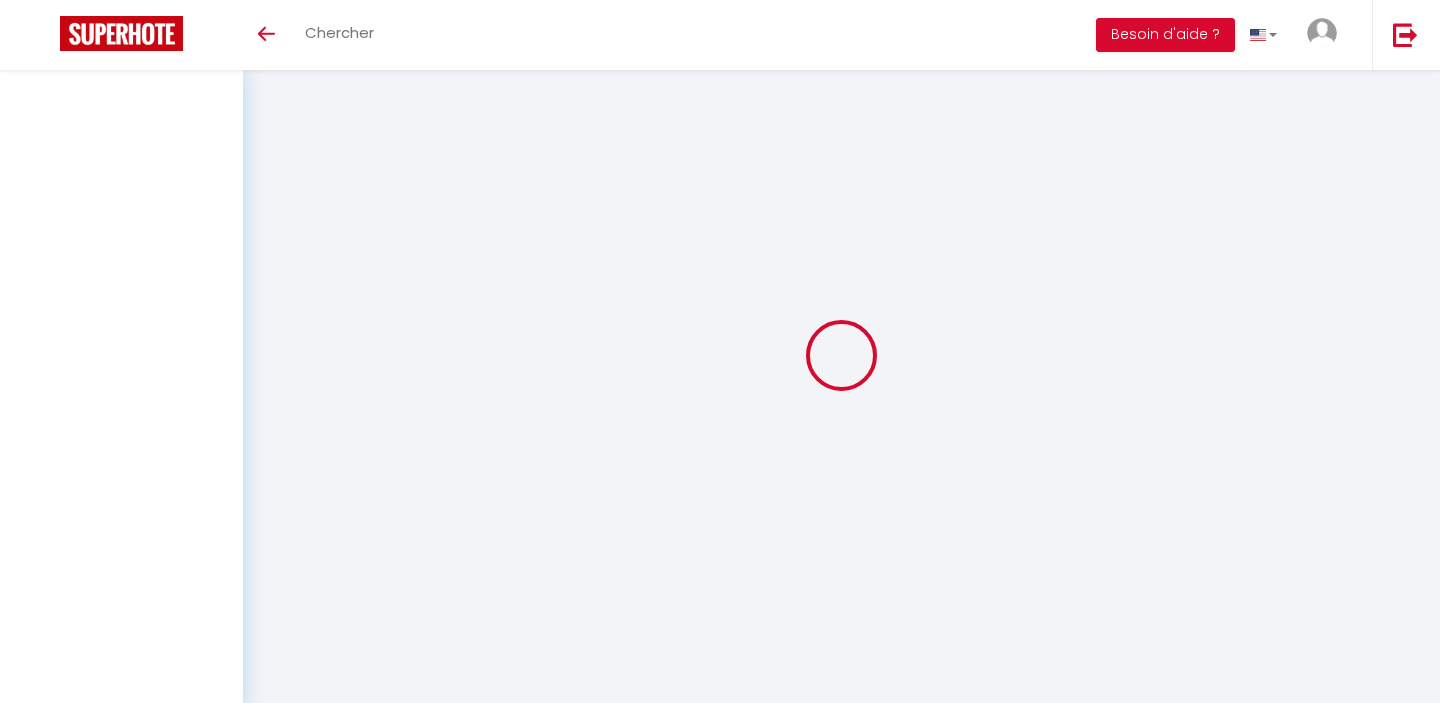 select on "message" 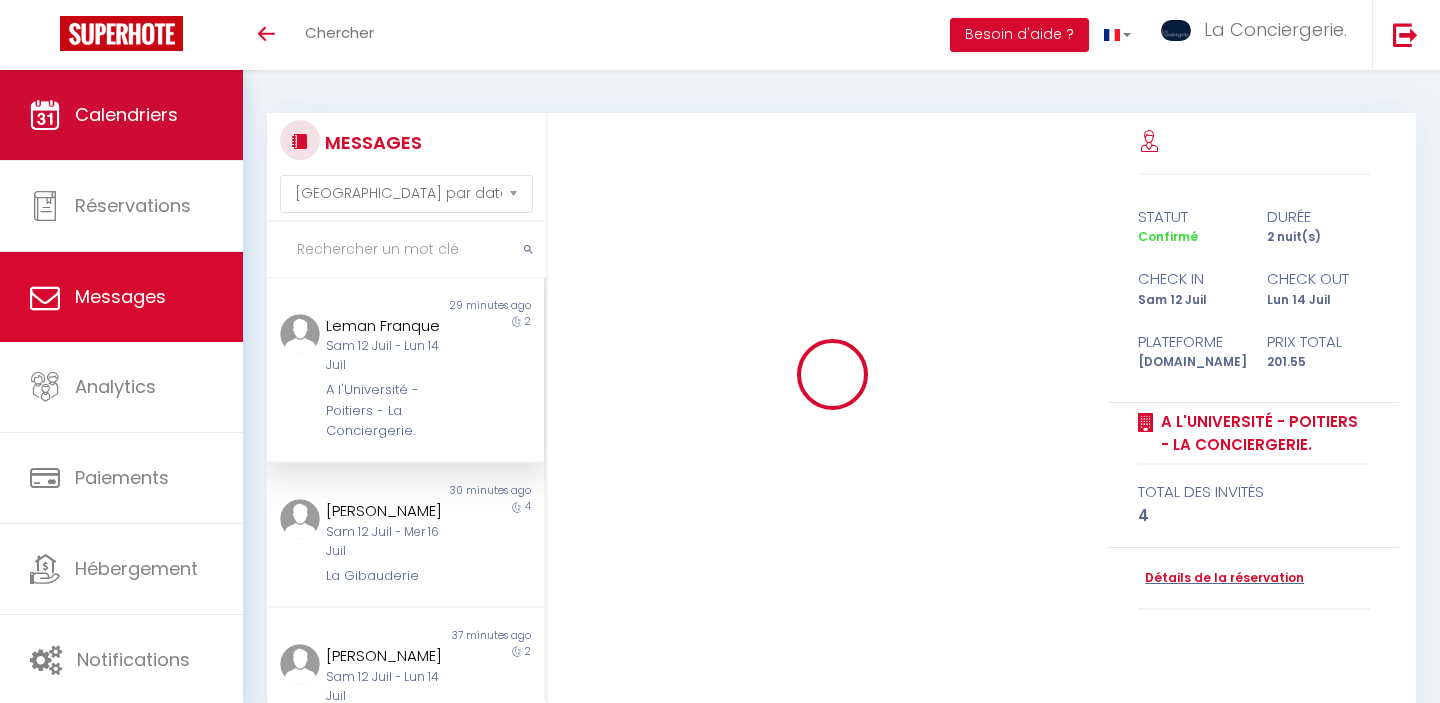 scroll, scrollTop: 11013, scrollLeft: 0, axis: vertical 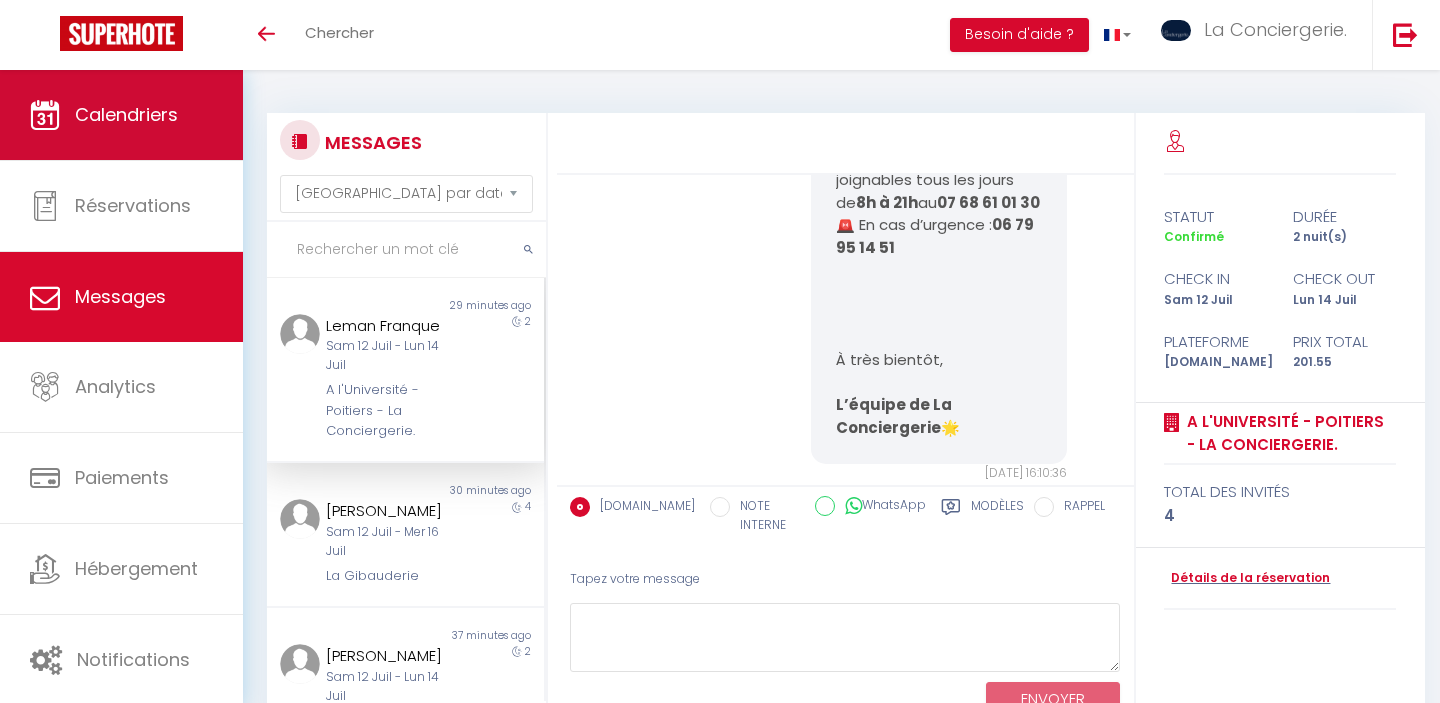 click on "Calendriers" at bounding box center [126, 114] 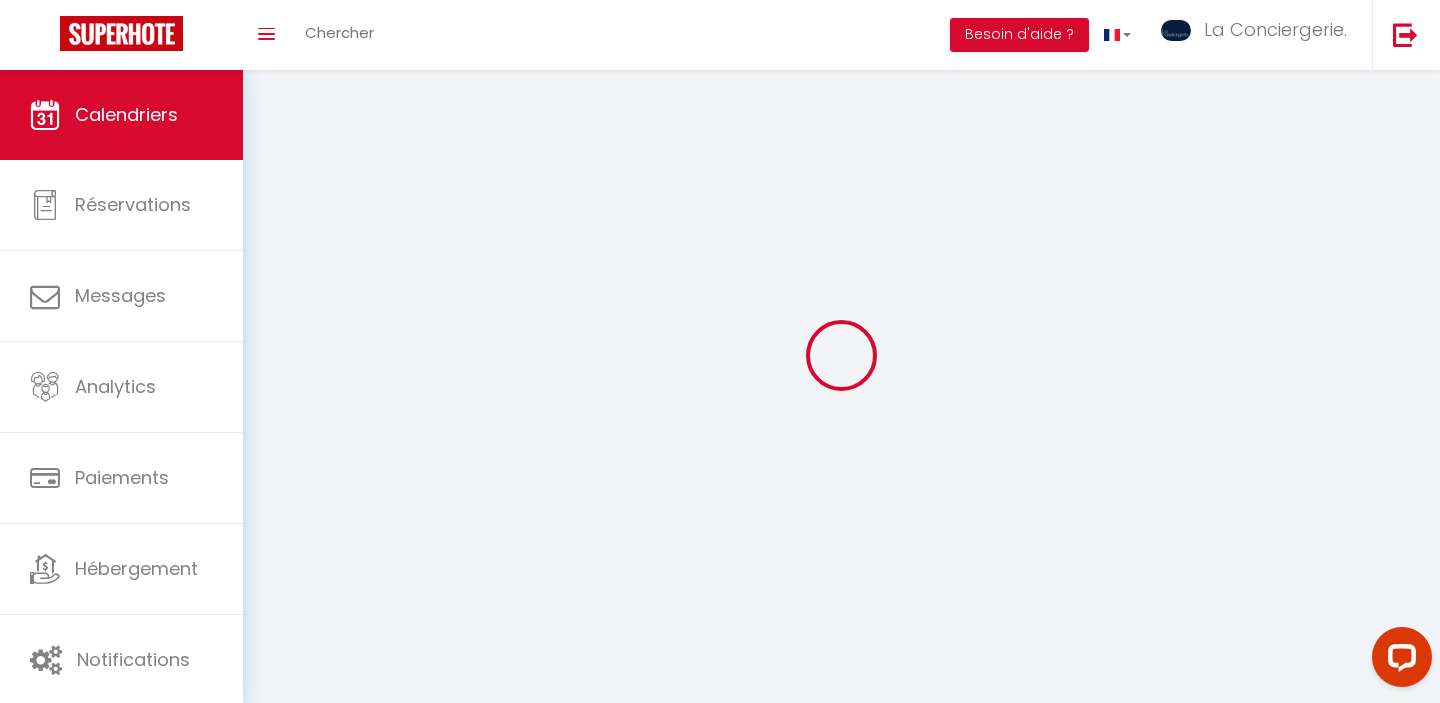 scroll, scrollTop: 0, scrollLeft: 0, axis: both 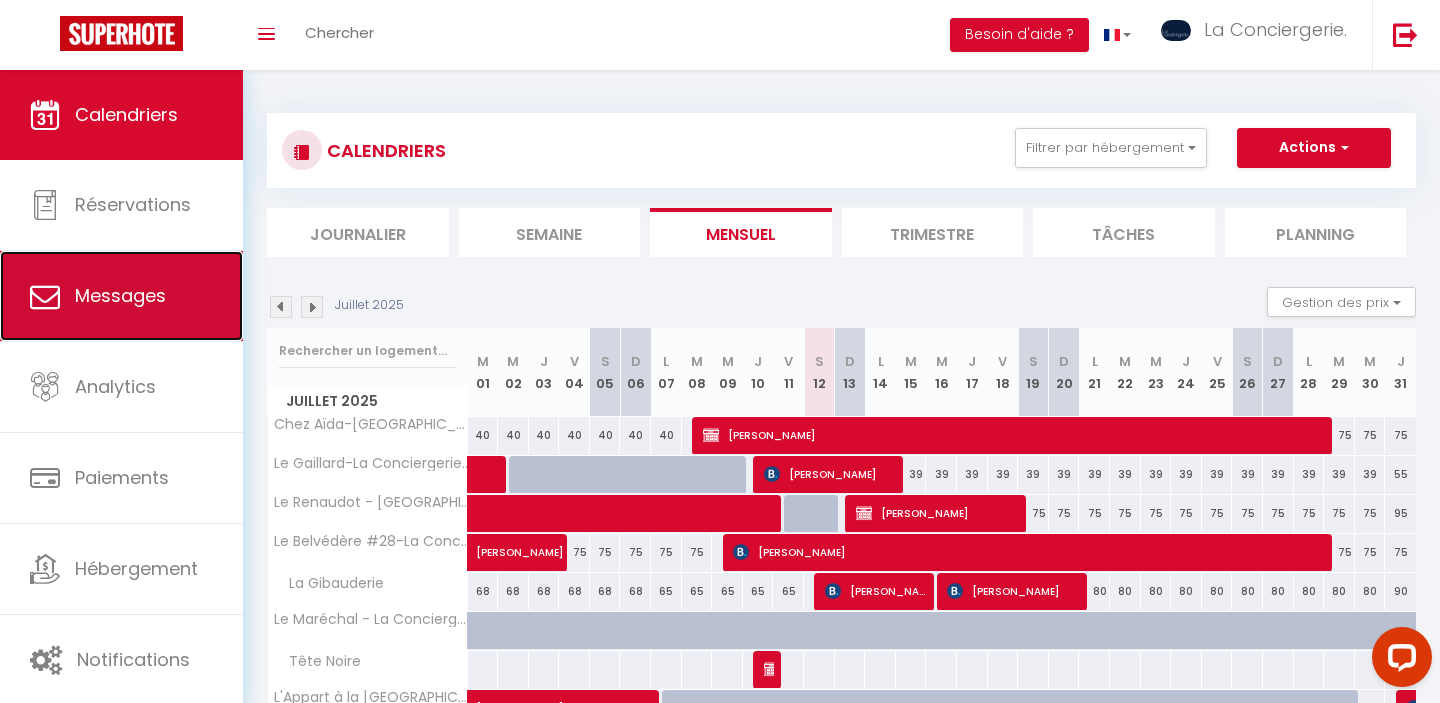 click on "Messages" at bounding box center (121, 296) 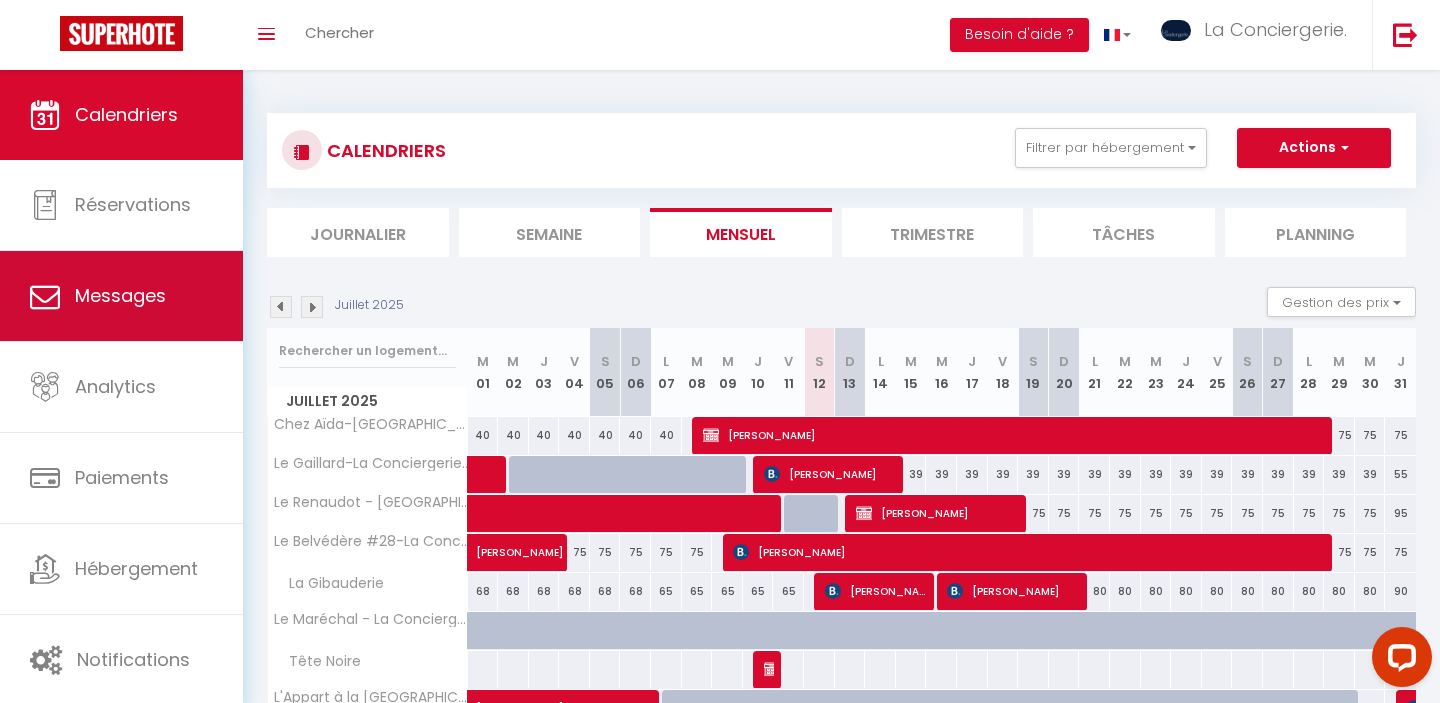 select on "message" 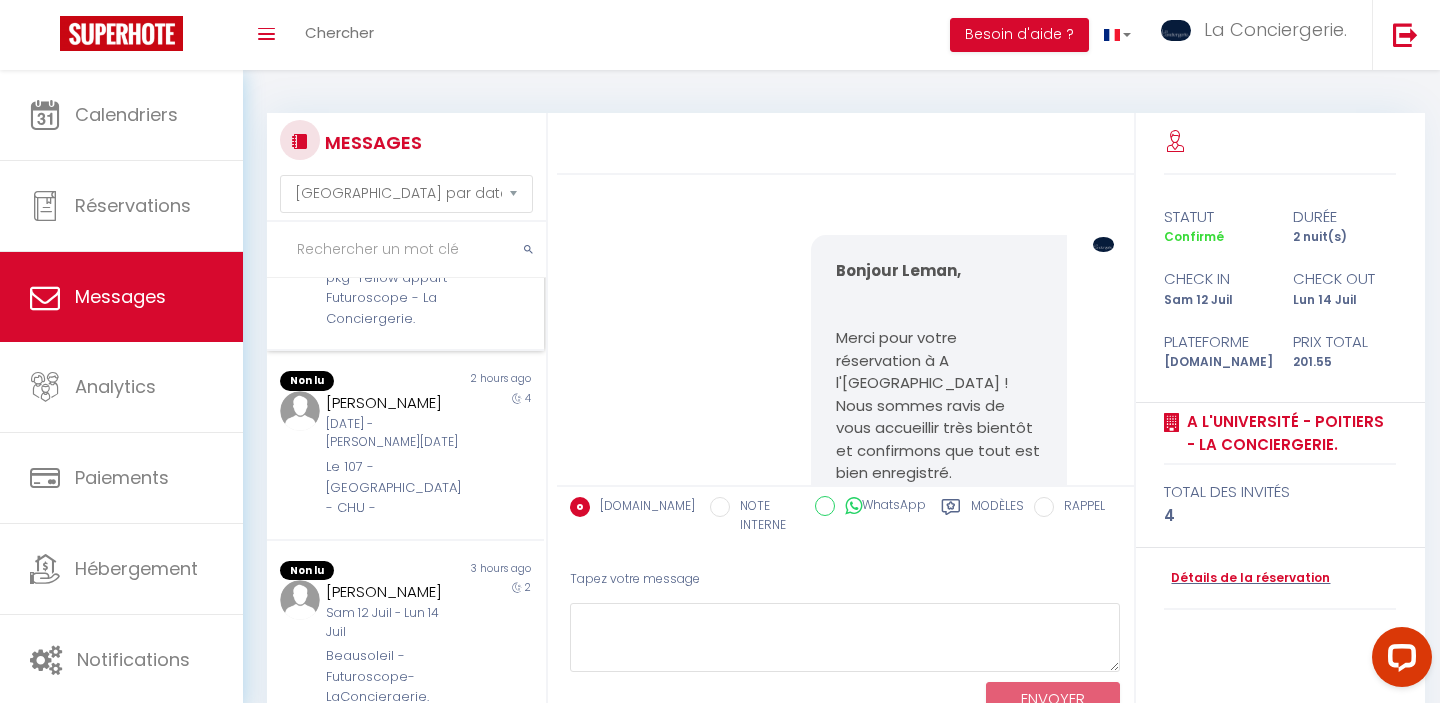 scroll, scrollTop: 1240, scrollLeft: 0, axis: vertical 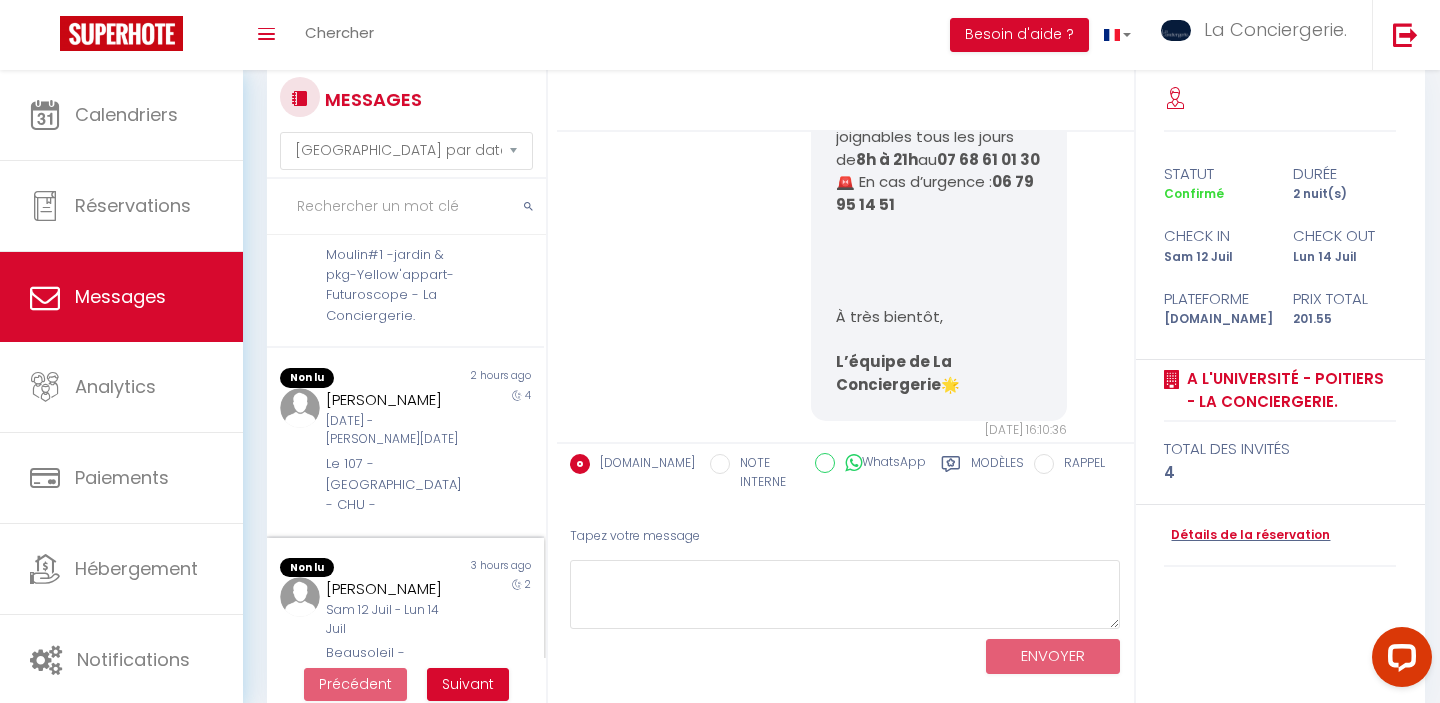 click on "Le 107 - [GEOGRAPHIC_DATA] - CHU -" at bounding box center (393, 484) 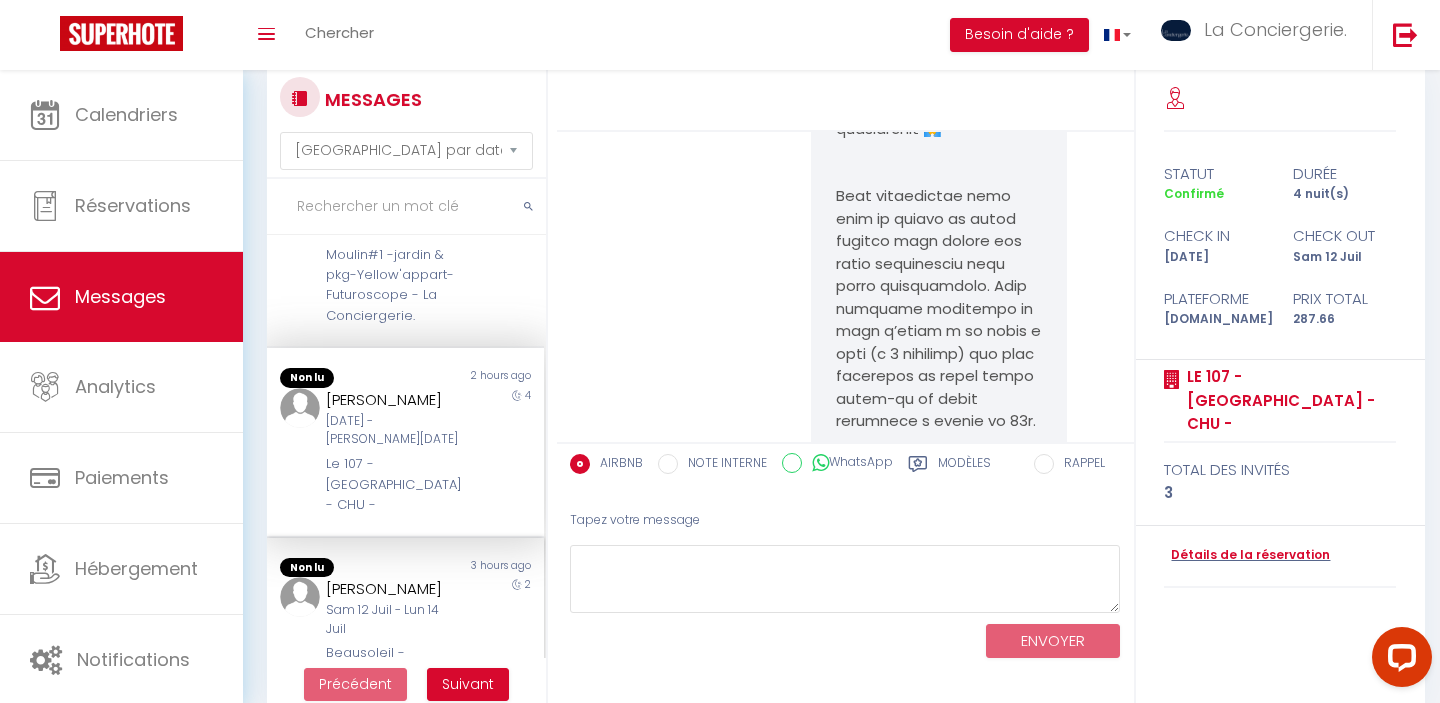 scroll, scrollTop: 12451, scrollLeft: 0, axis: vertical 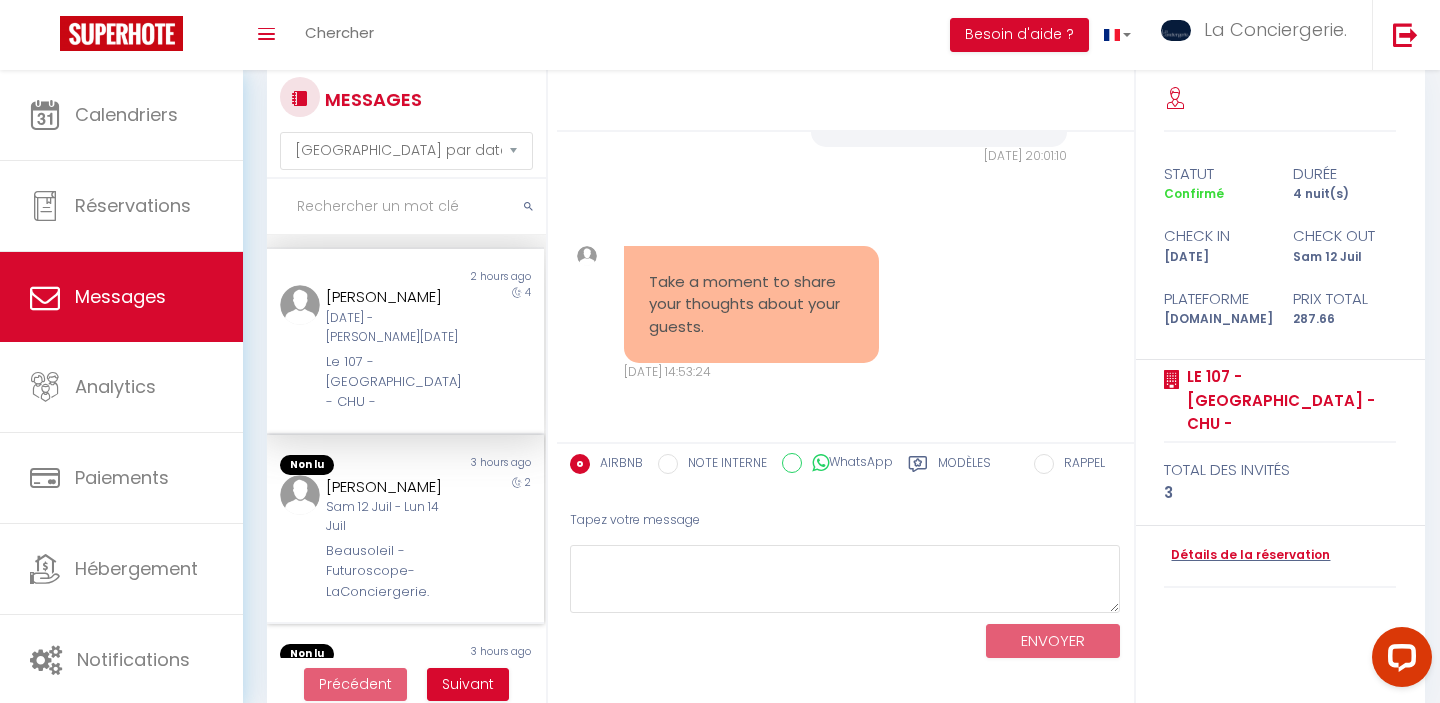 click on "Sam 12 Juil - Lun 14 Juil" at bounding box center (393, 517) 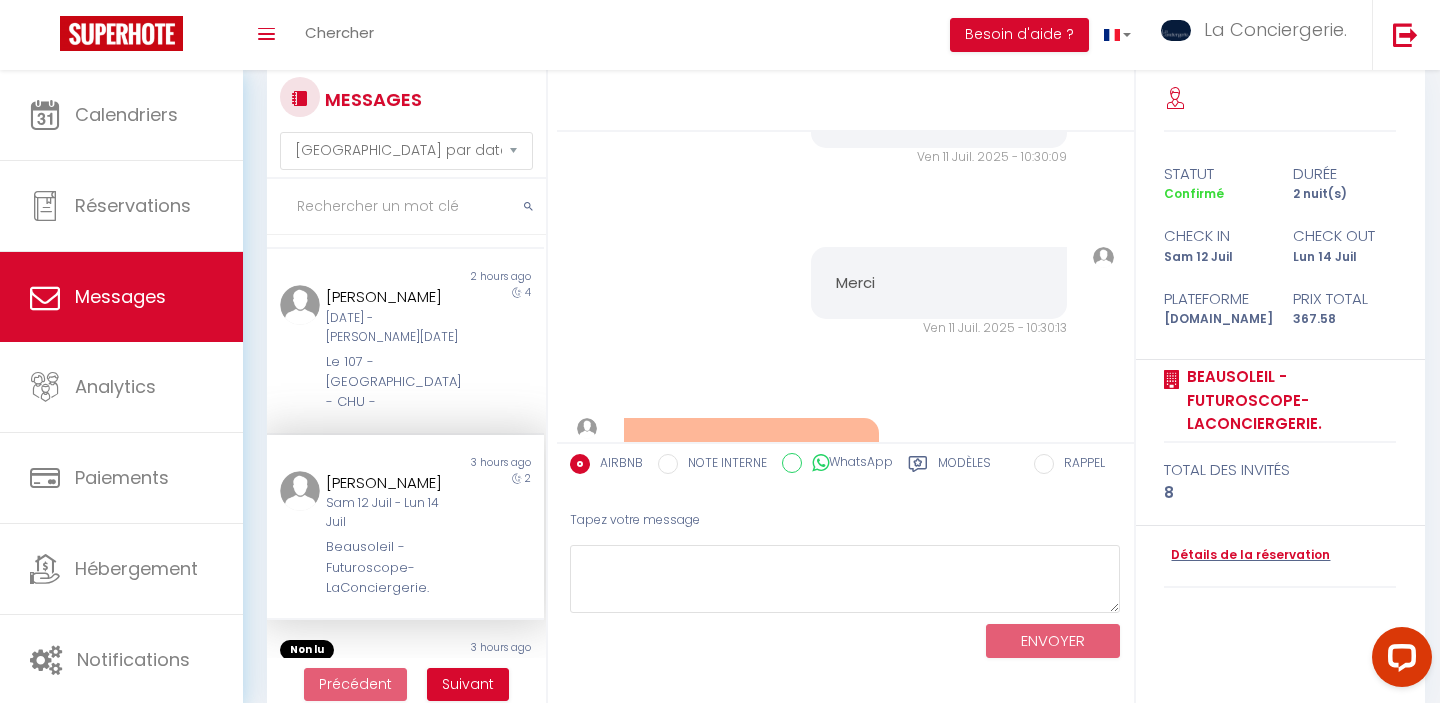 scroll, scrollTop: 14701, scrollLeft: 0, axis: vertical 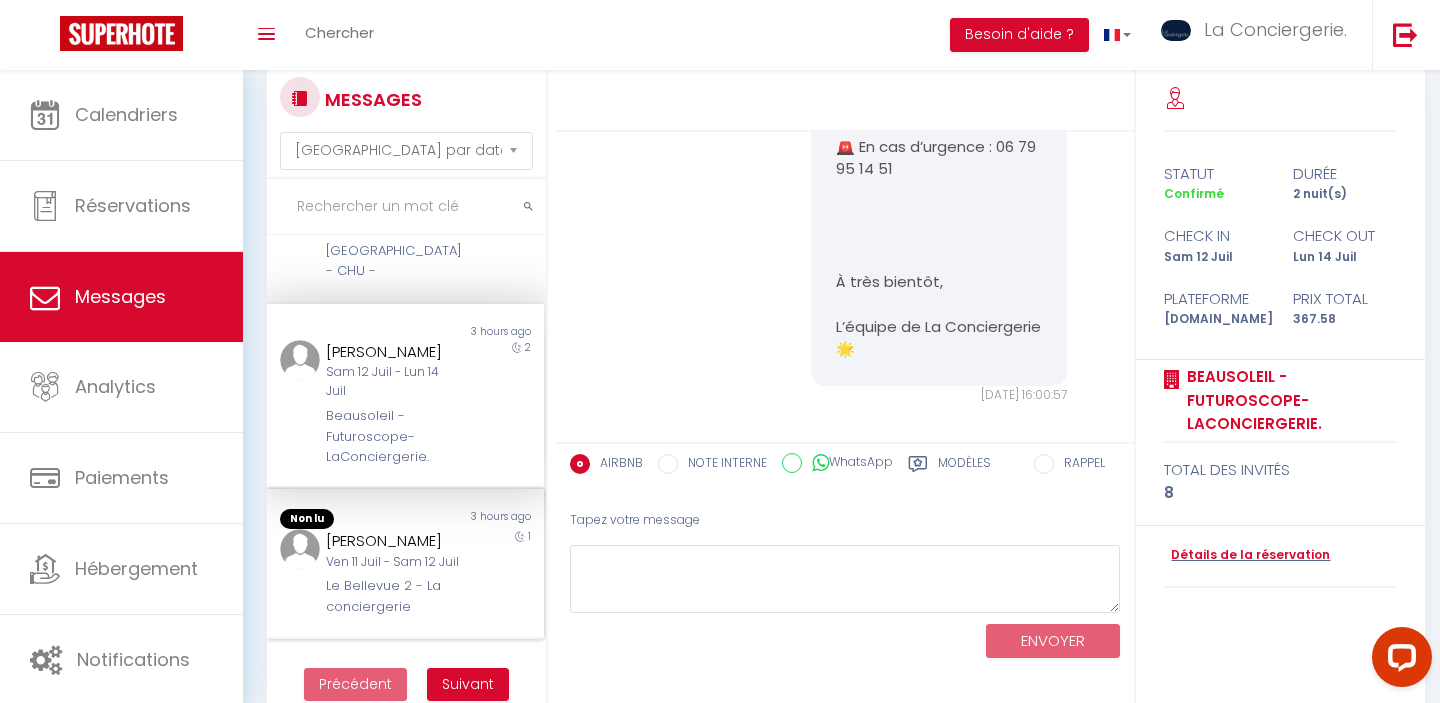 click on "Melanie Leblanc" at bounding box center (393, 541) 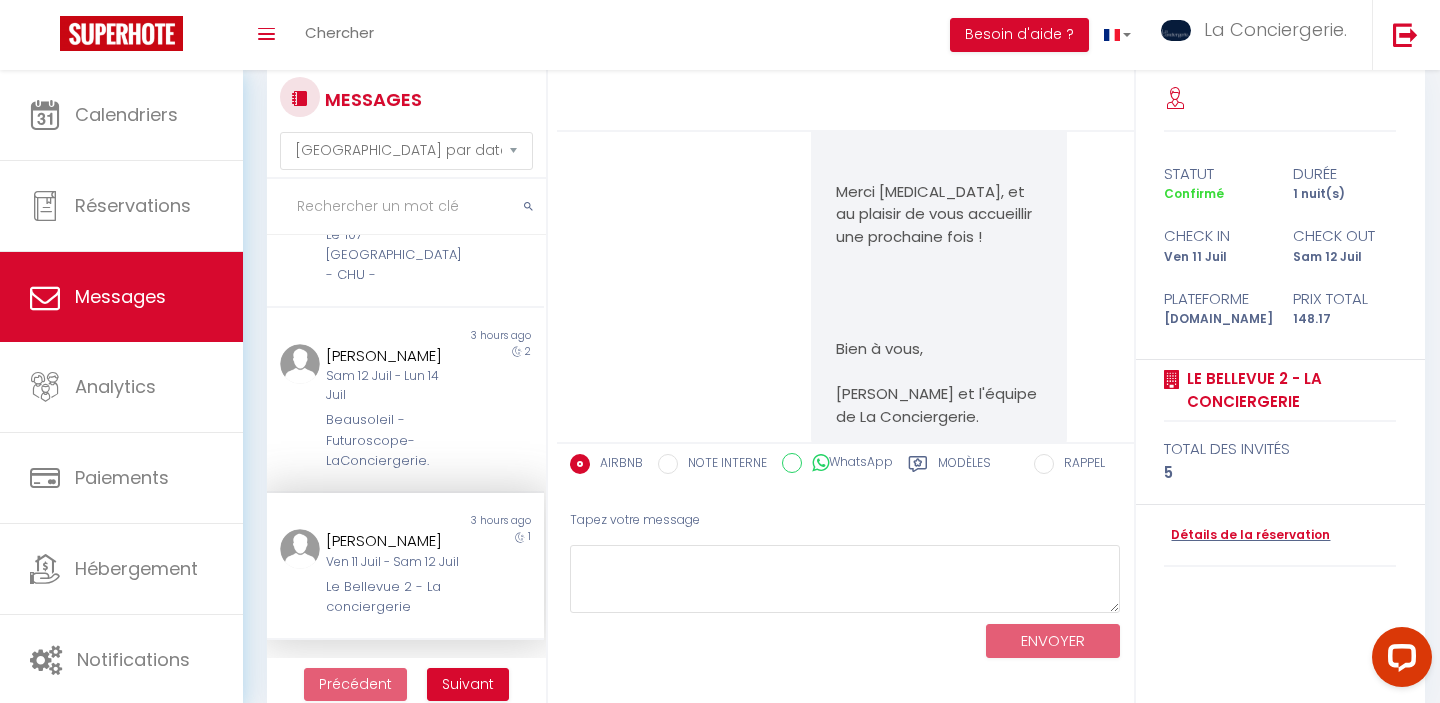 scroll, scrollTop: 17069, scrollLeft: 0, axis: vertical 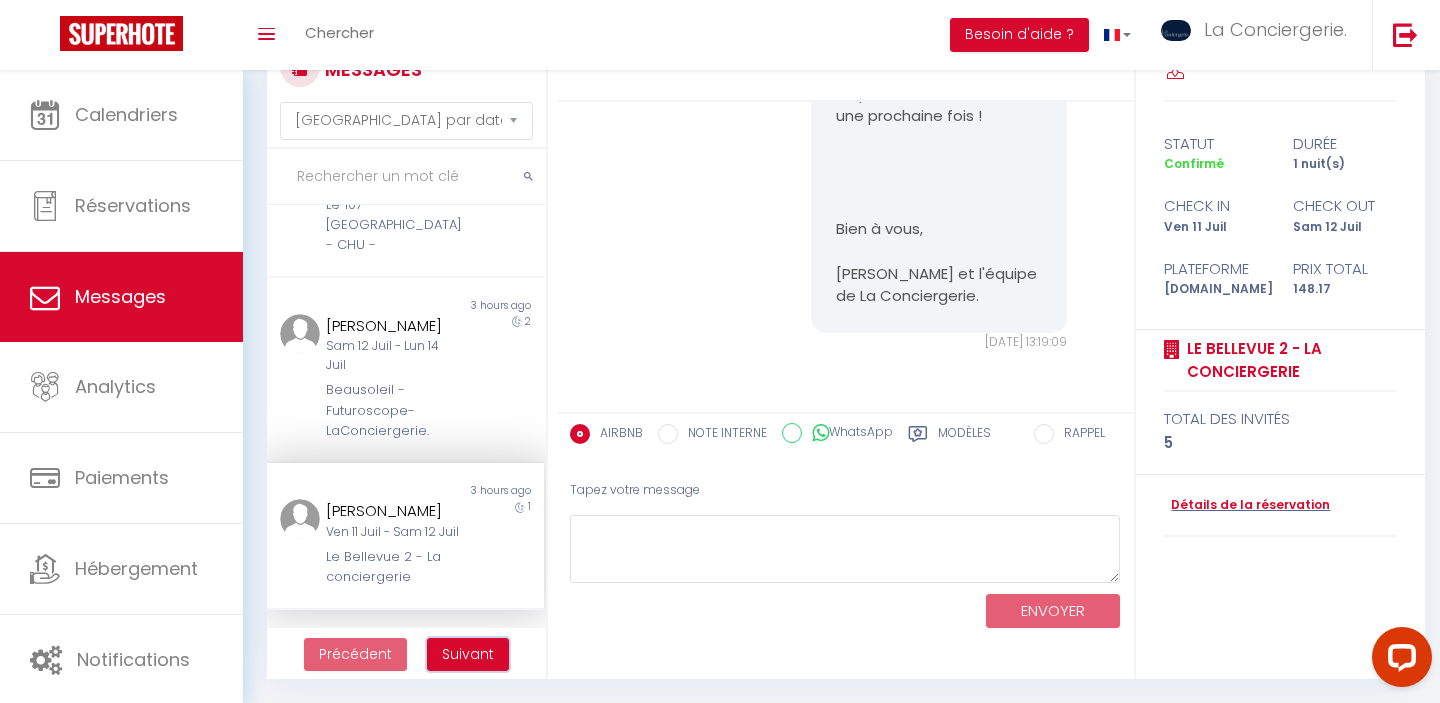 click on "Suivant" at bounding box center [468, 654] 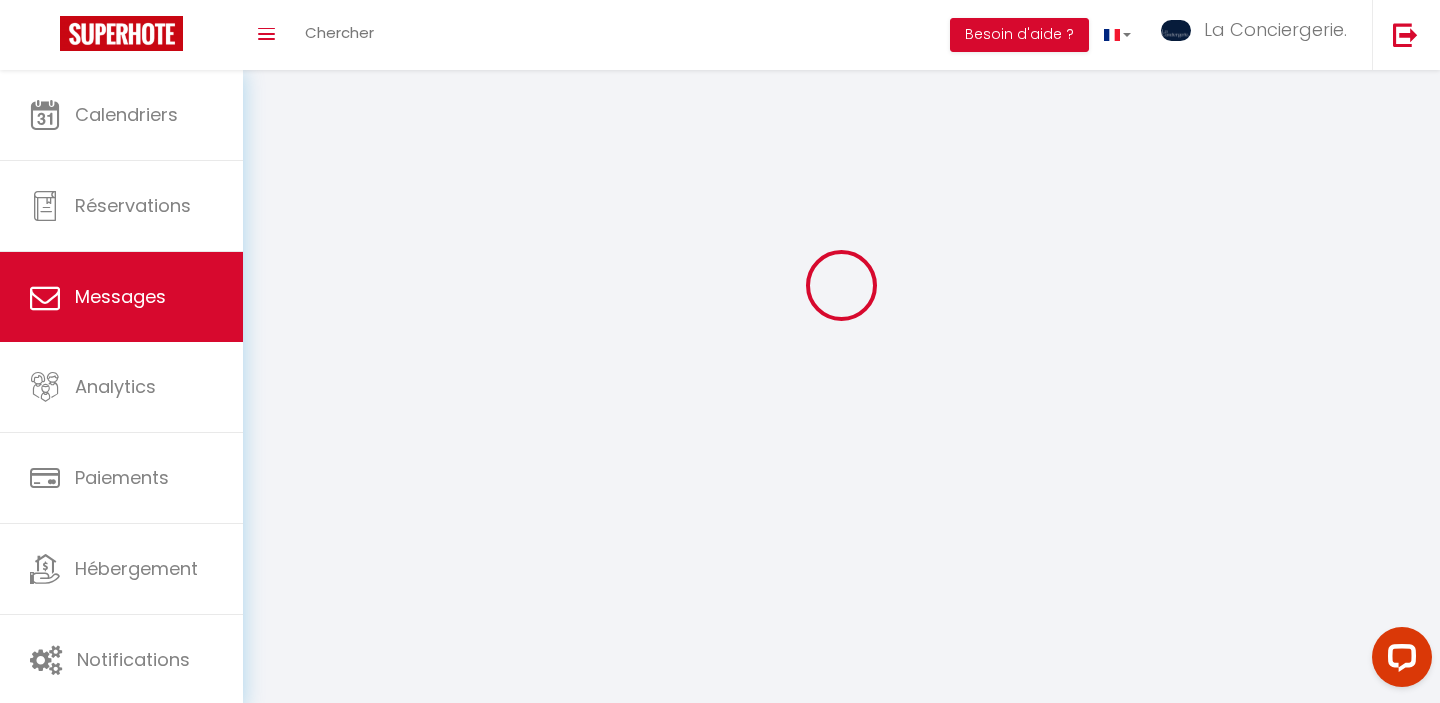 scroll, scrollTop: 11921, scrollLeft: 0, axis: vertical 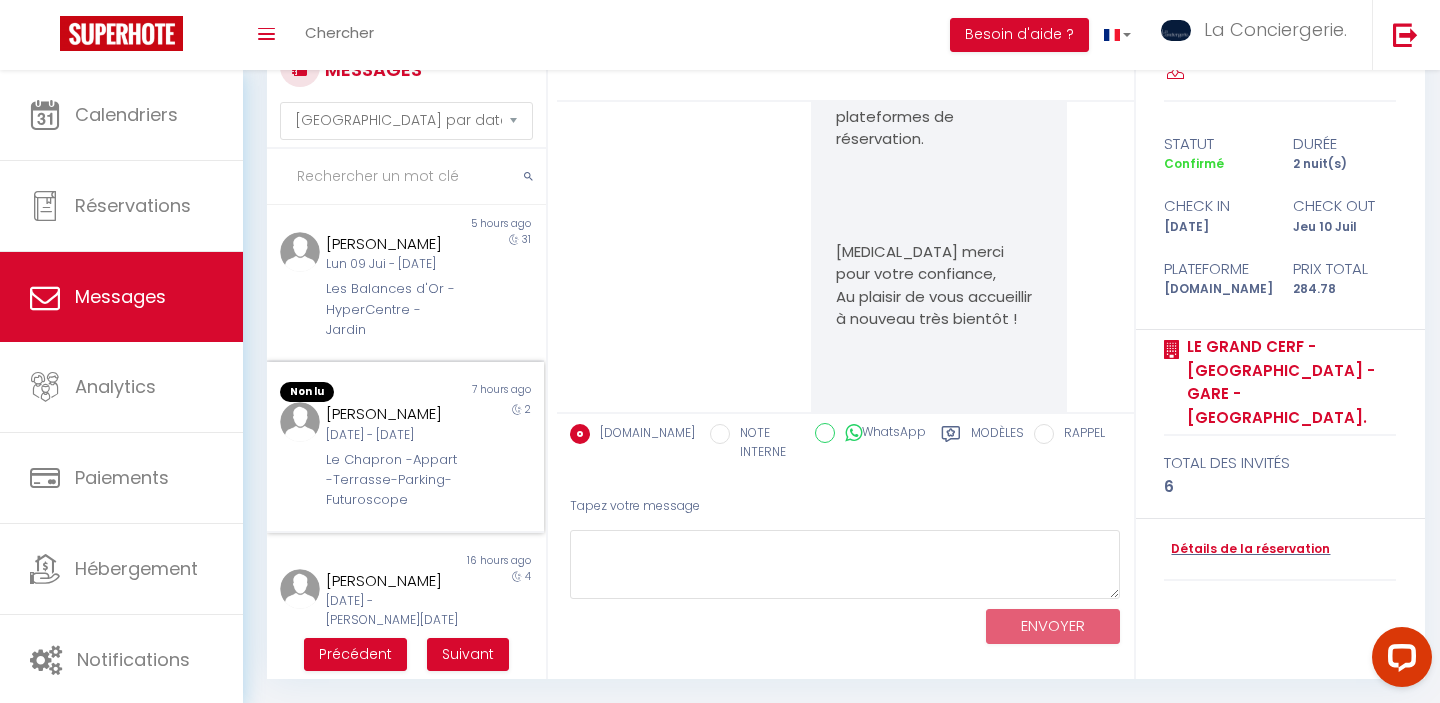 click on "Le Chapron -Appart -Terrasse-Parking-Futuroscope" at bounding box center (393, 480) 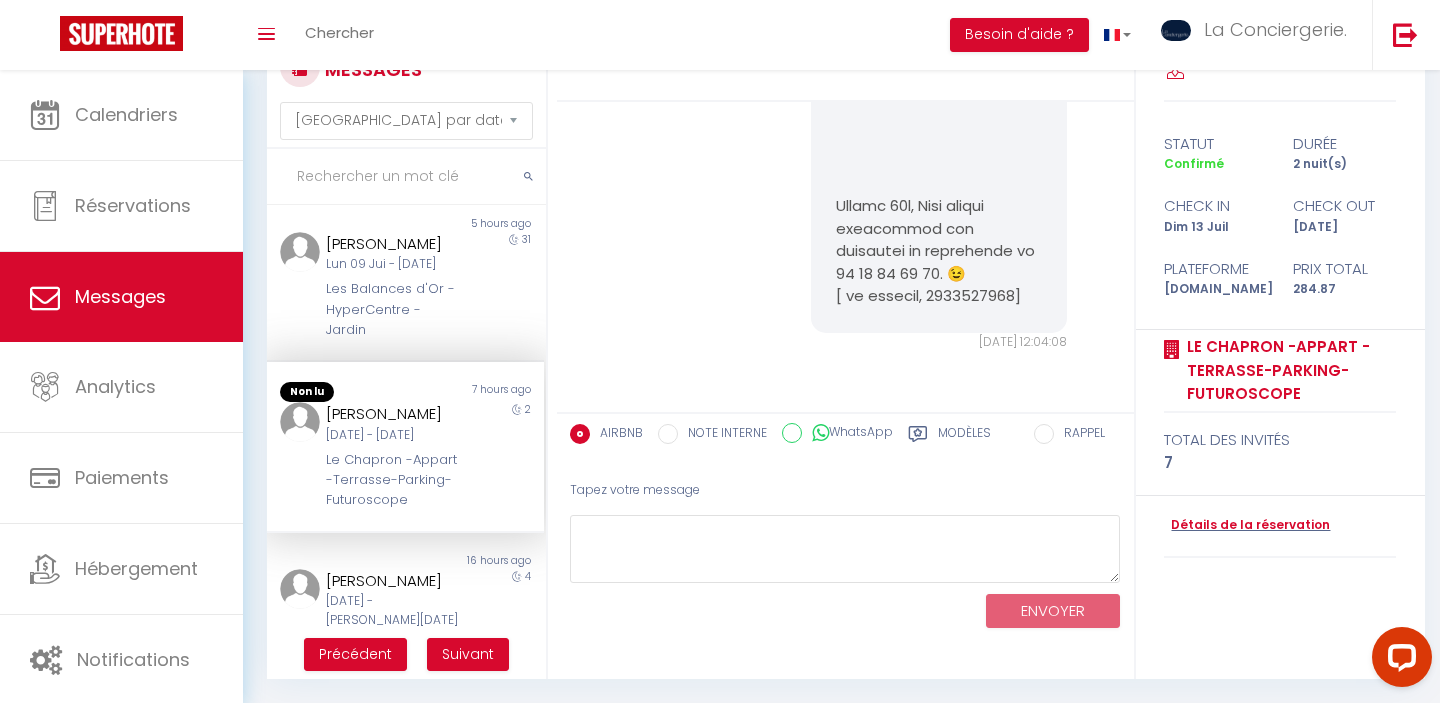 scroll, scrollTop: 5267, scrollLeft: 0, axis: vertical 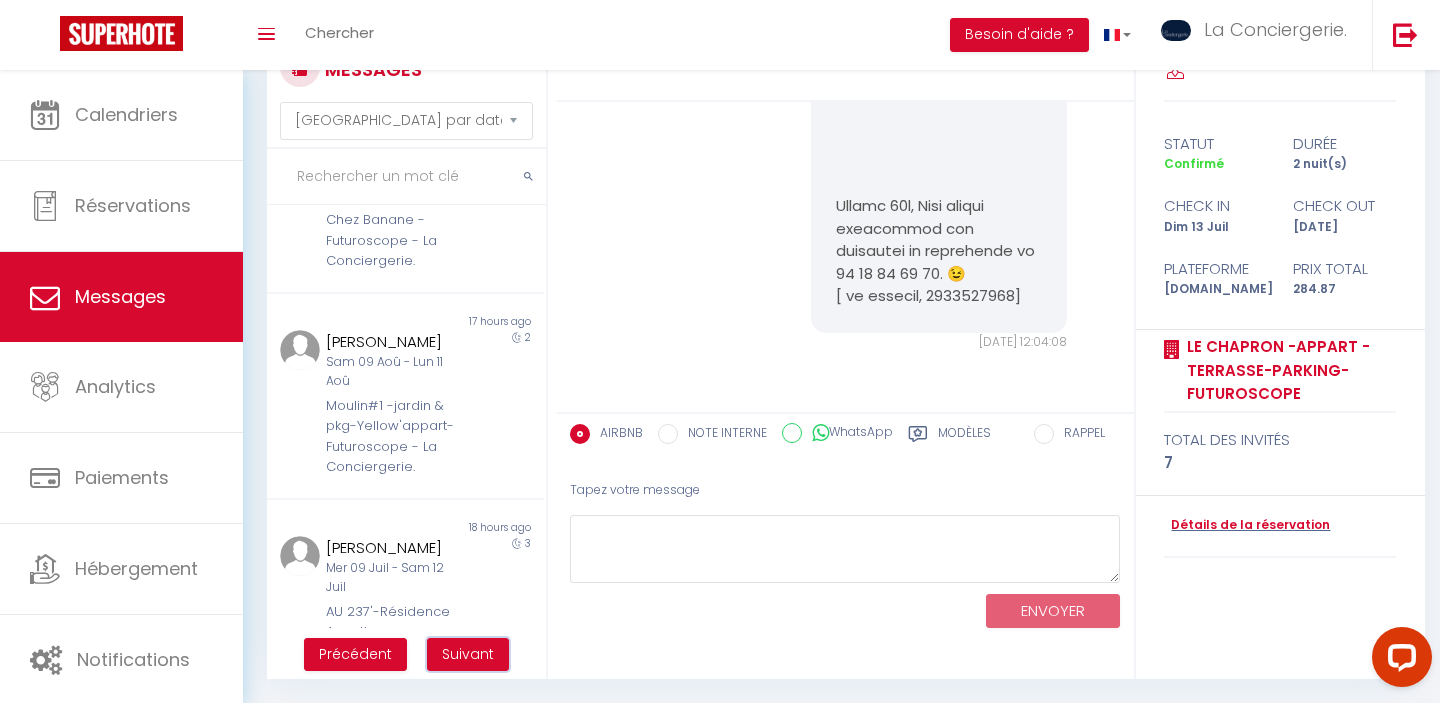 click on "Suivant" at bounding box center [468, 654] 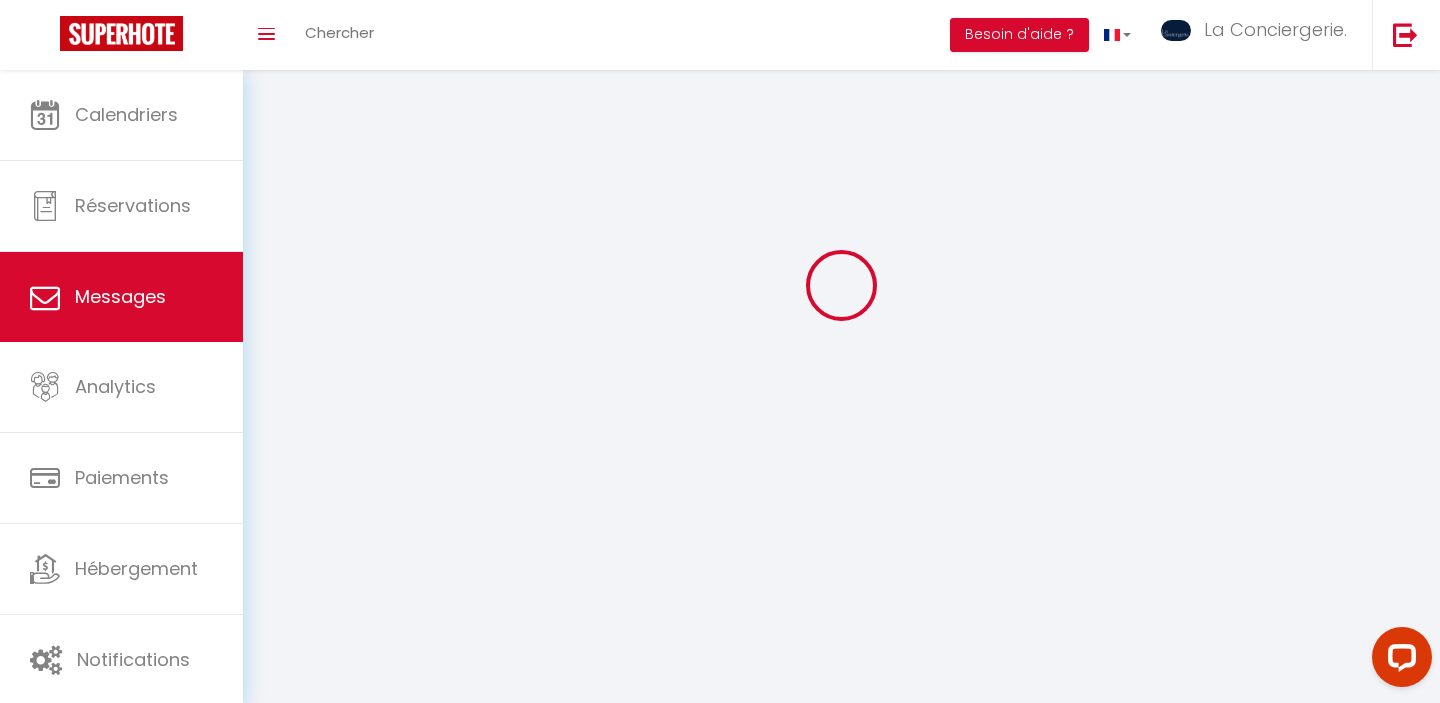 scroll, scrollTop: 70, scrollLeft: 0, axis: vertical 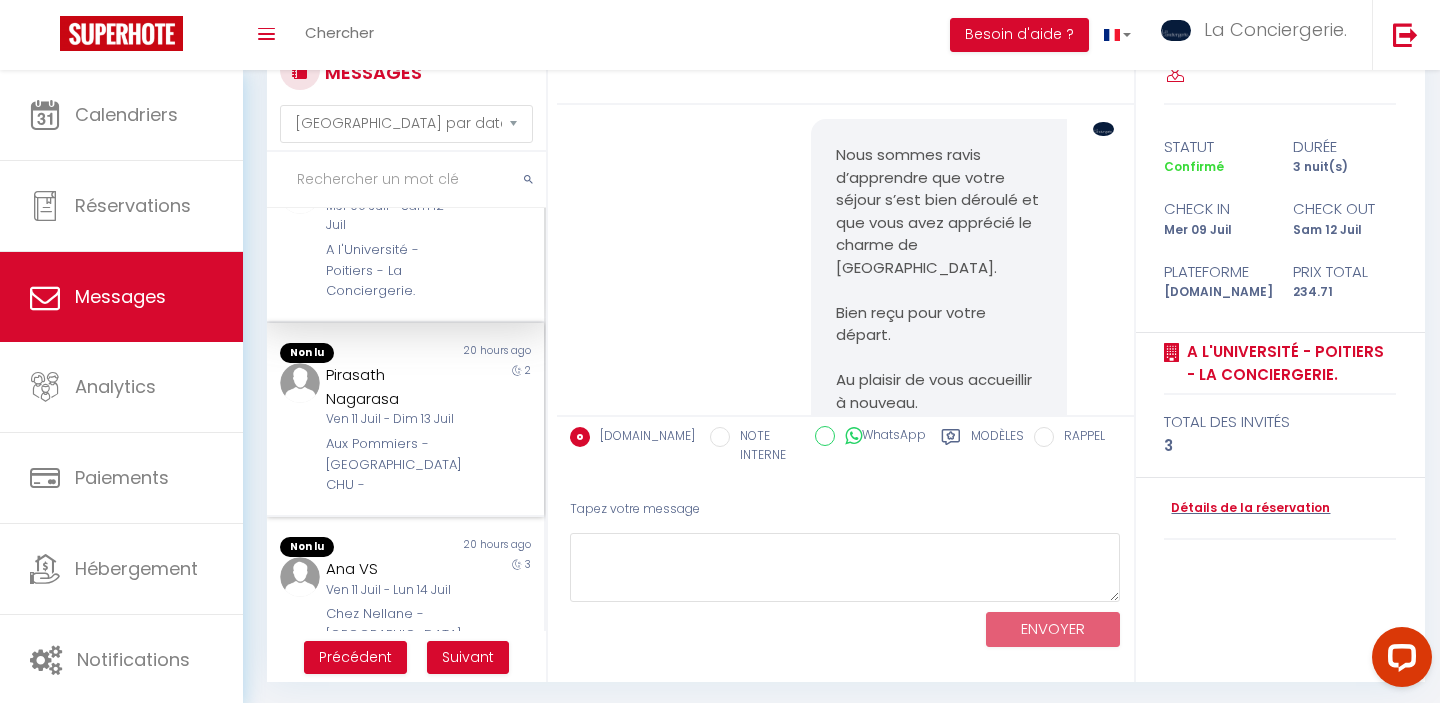 click on "Ven 11 Juil - Dim 13 Juil" at bounding box center [393, 419] 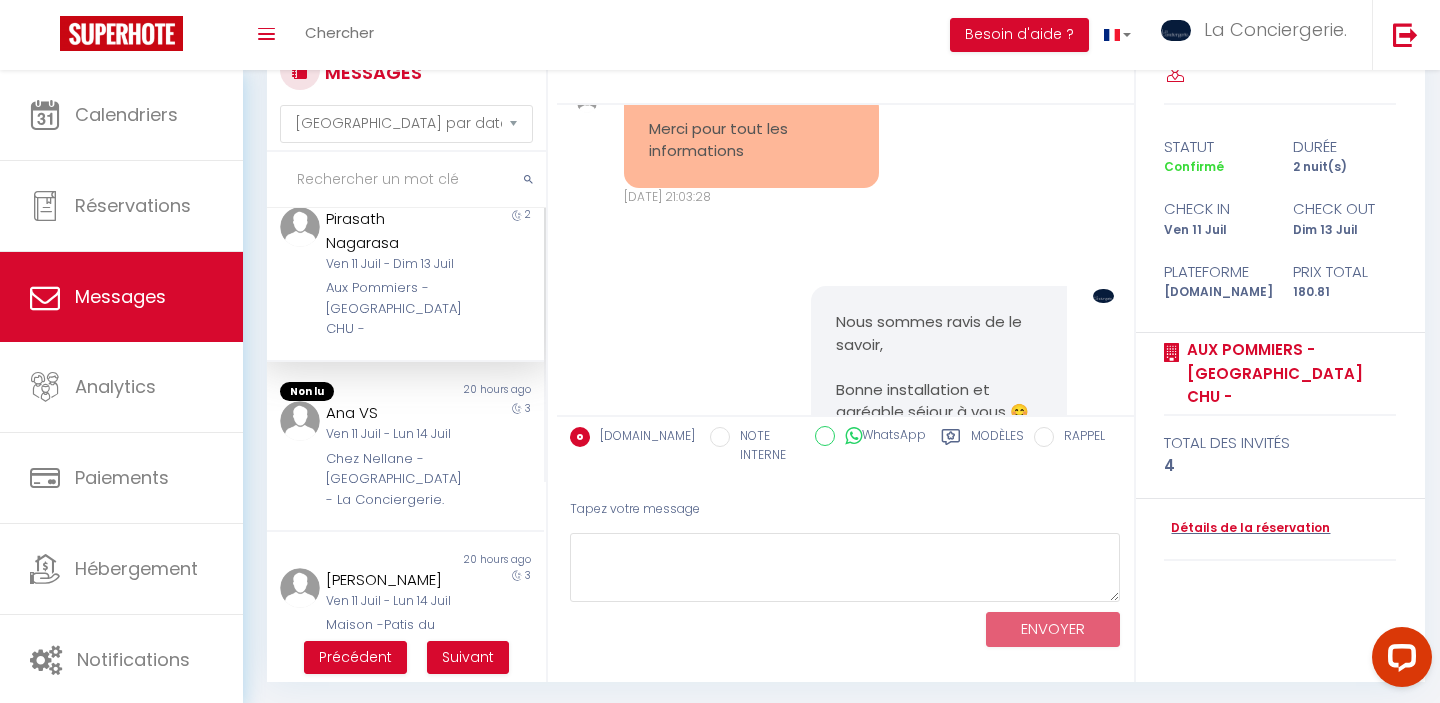 scroll, scrollTop: 231, scrollLeft: 0, axis: vertical 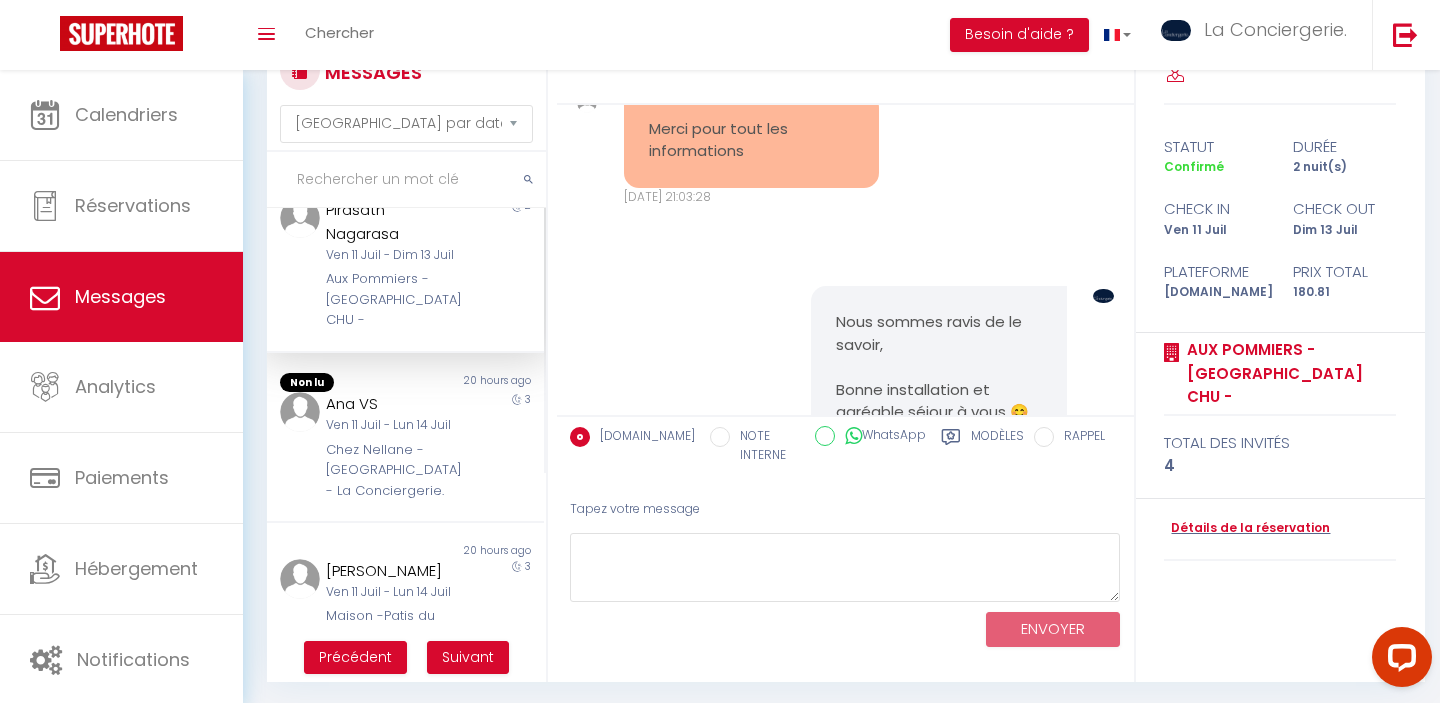 click on "Chez Nellane - [GEOGRAPHIC_DATA] - La Conciergerie." at bounding box center (393, 470) 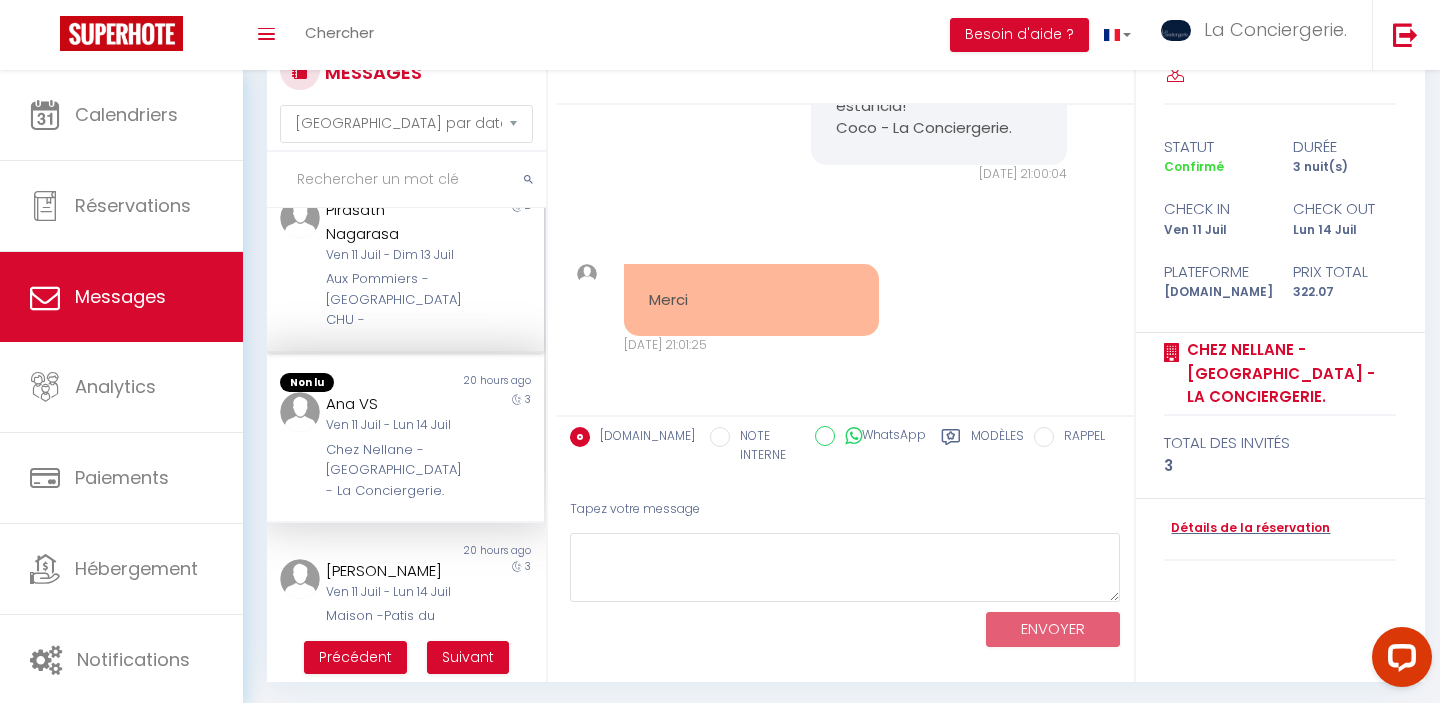 scroll 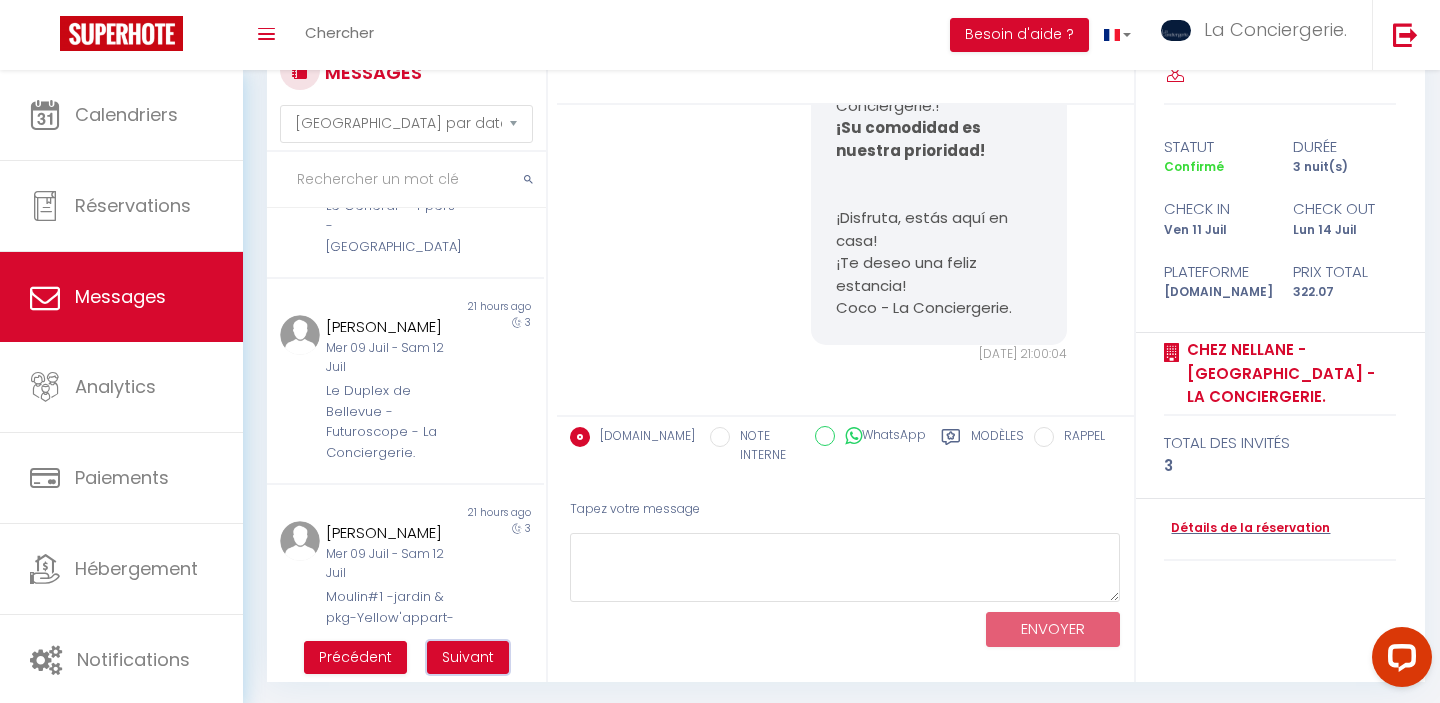 click on "Suivant" at bounding box center (468, 657) 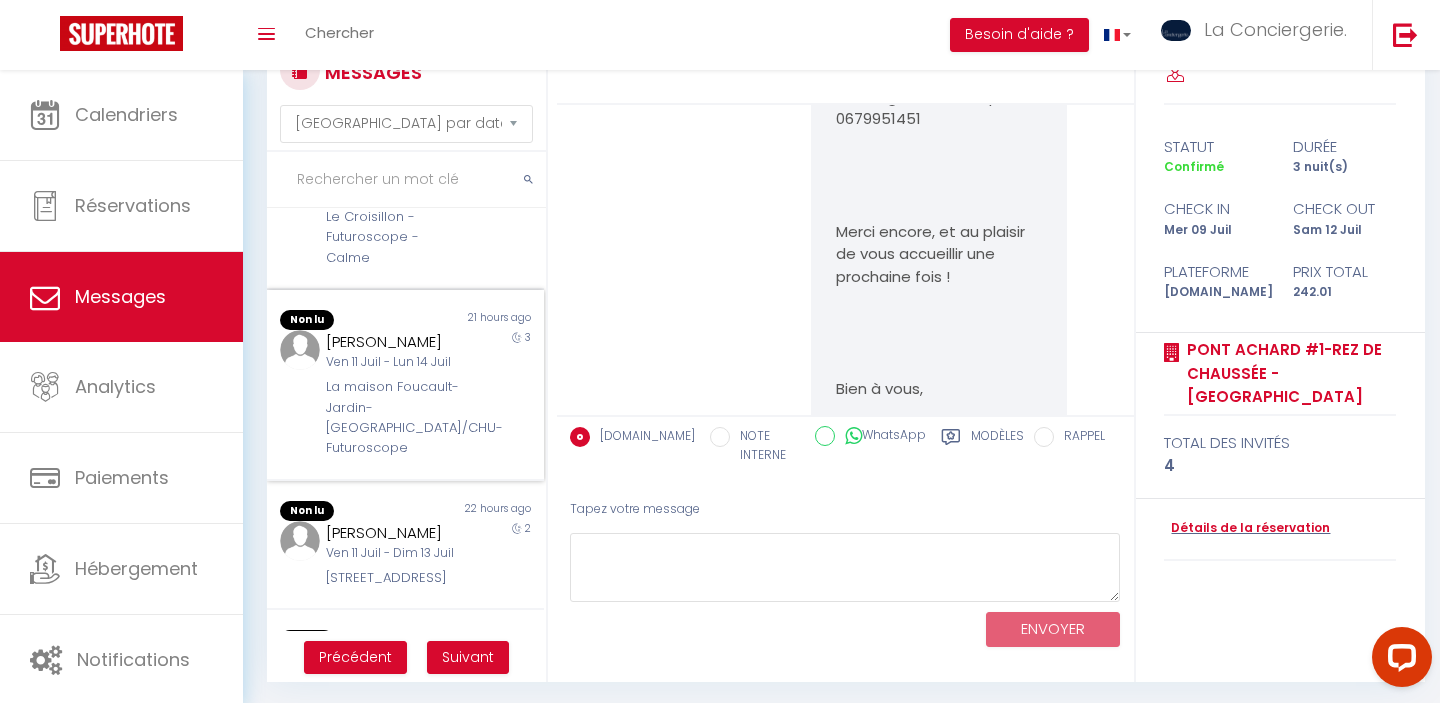 click on "La maison Foucault-Jardin-[GEOGRAPHIC_DATA]/CHU-Futuroscope" at bounding box center (393, 418) 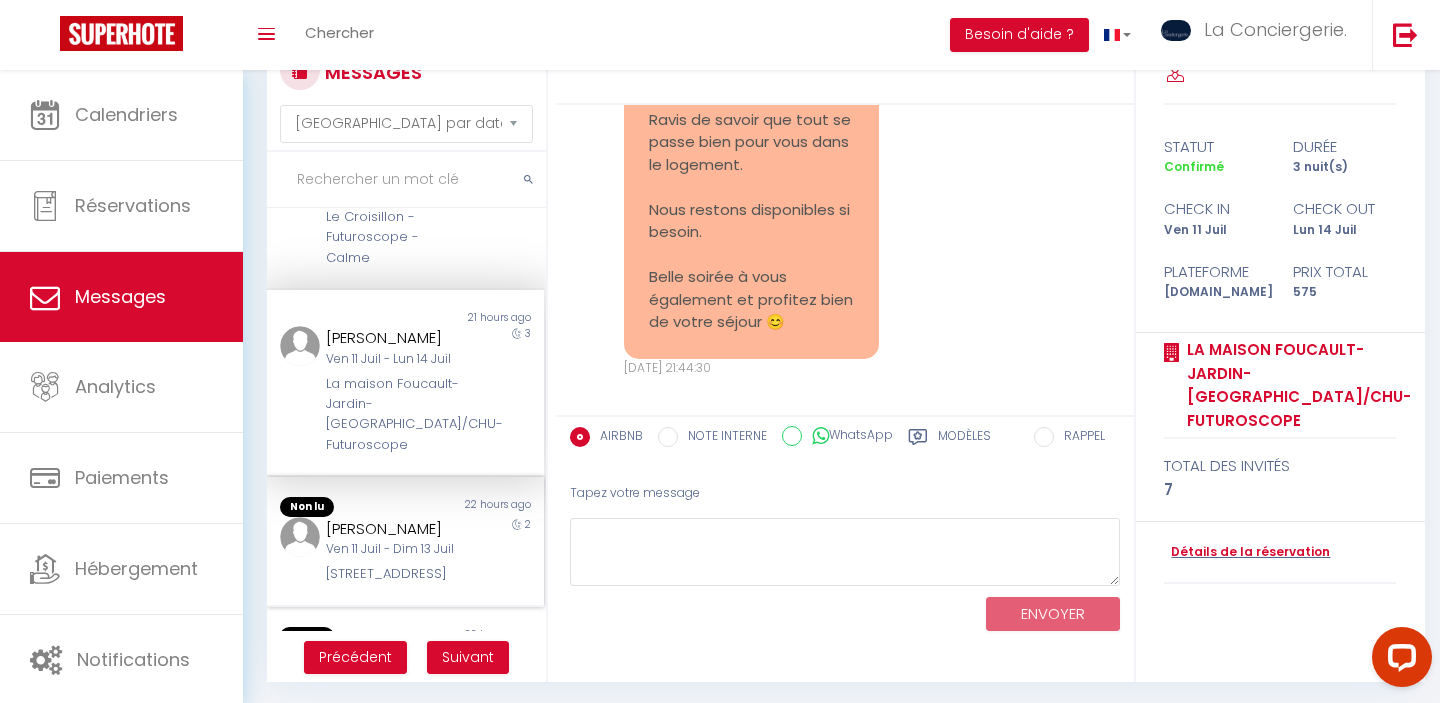click on "[PERSON_NAME]" at bounding box center (393, 529) 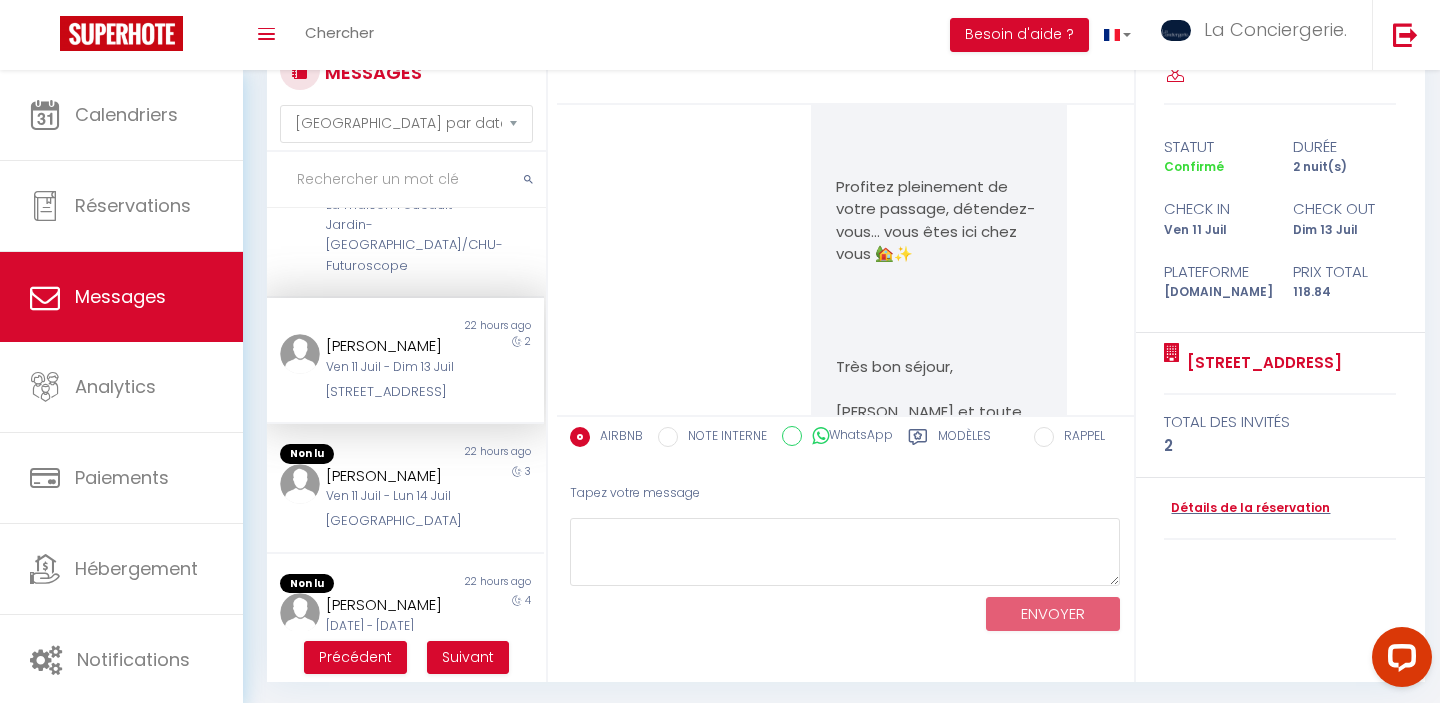 click on "Ven 11 Juil - Lun 14 Juil" at bounding box center (393, 496) 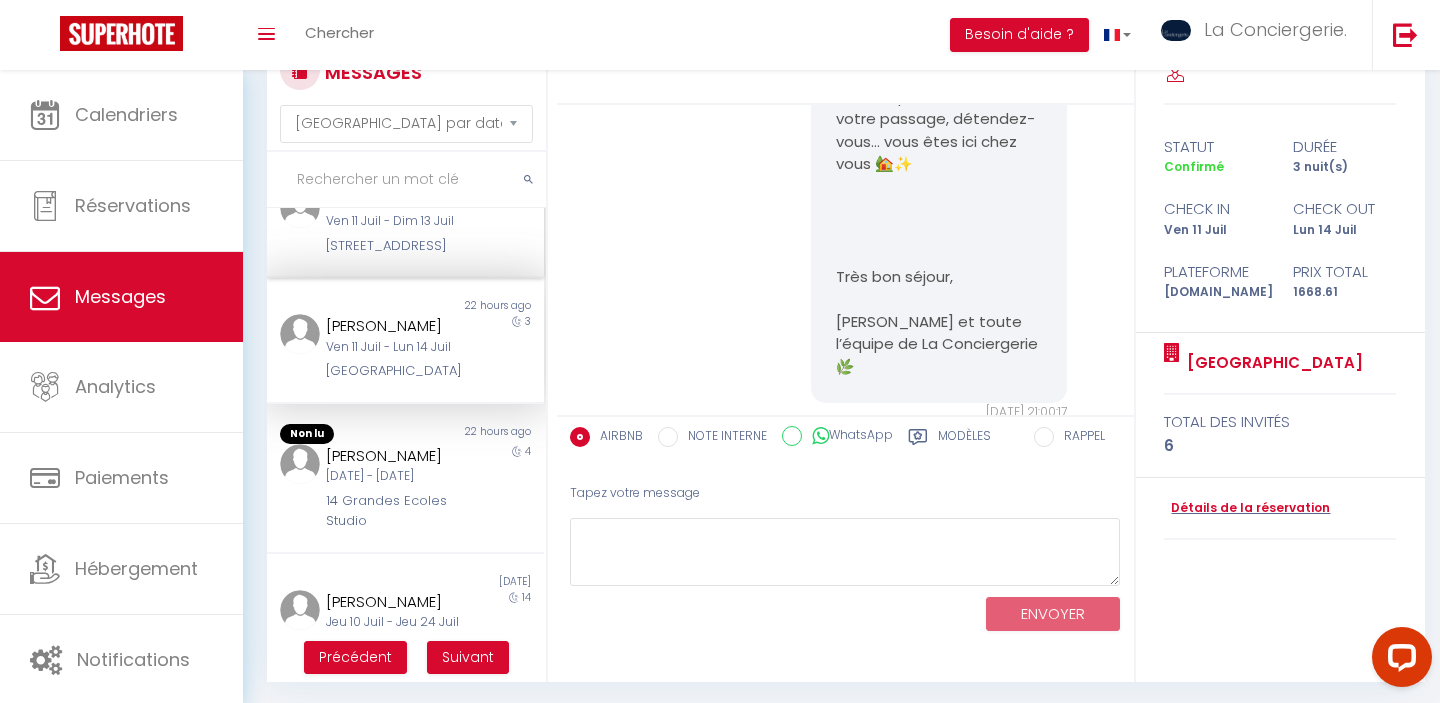 click on "14 Grandes Ecoles Studio" at bounding box center [393, 511] 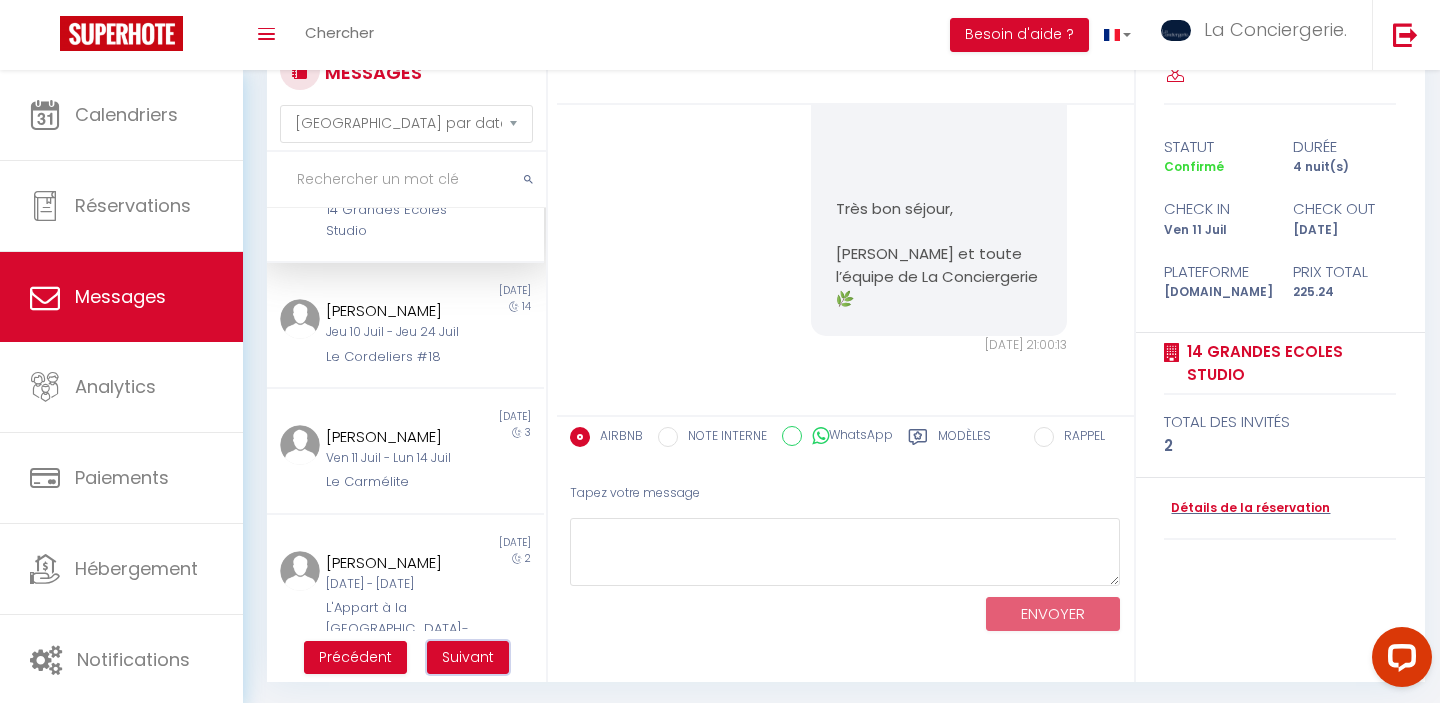 click on "Suivant" at bounding box center (468, 658) 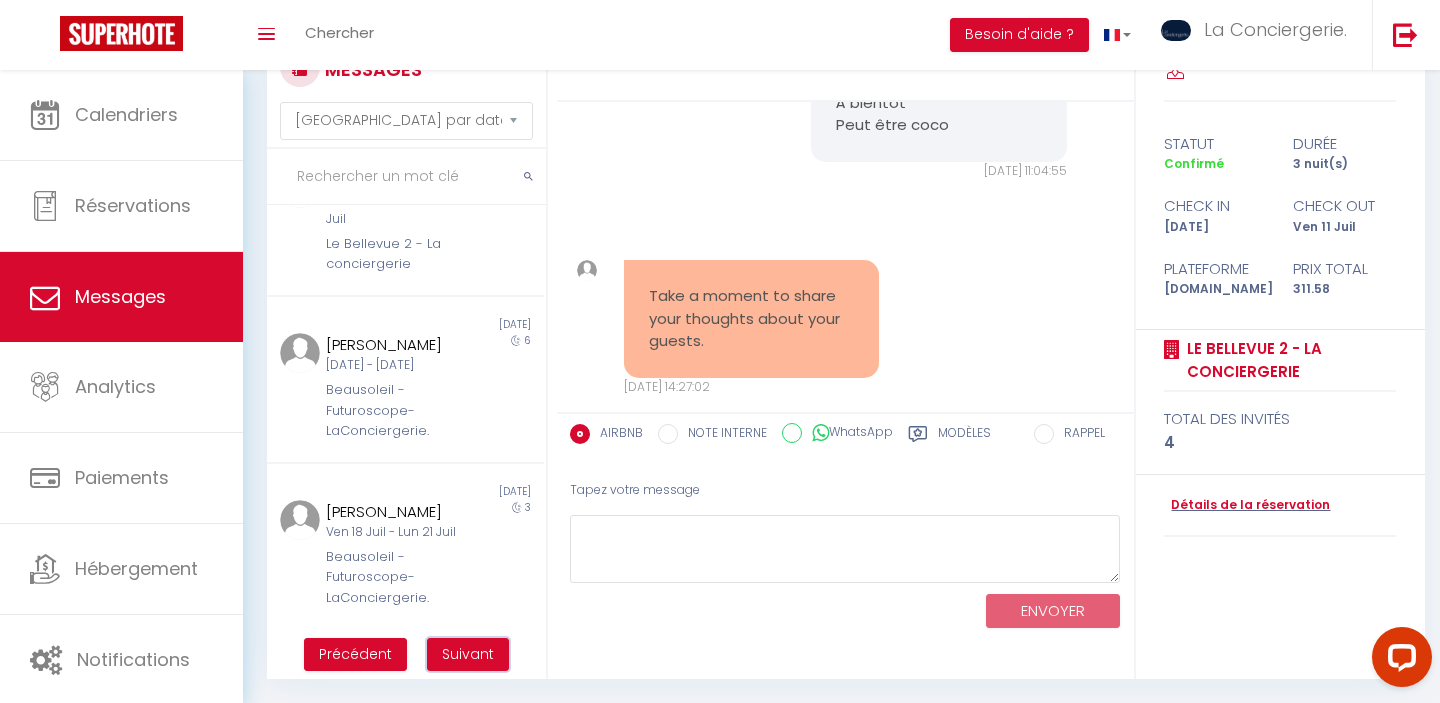 click on "Suivant" at bounding box center [468, 654] 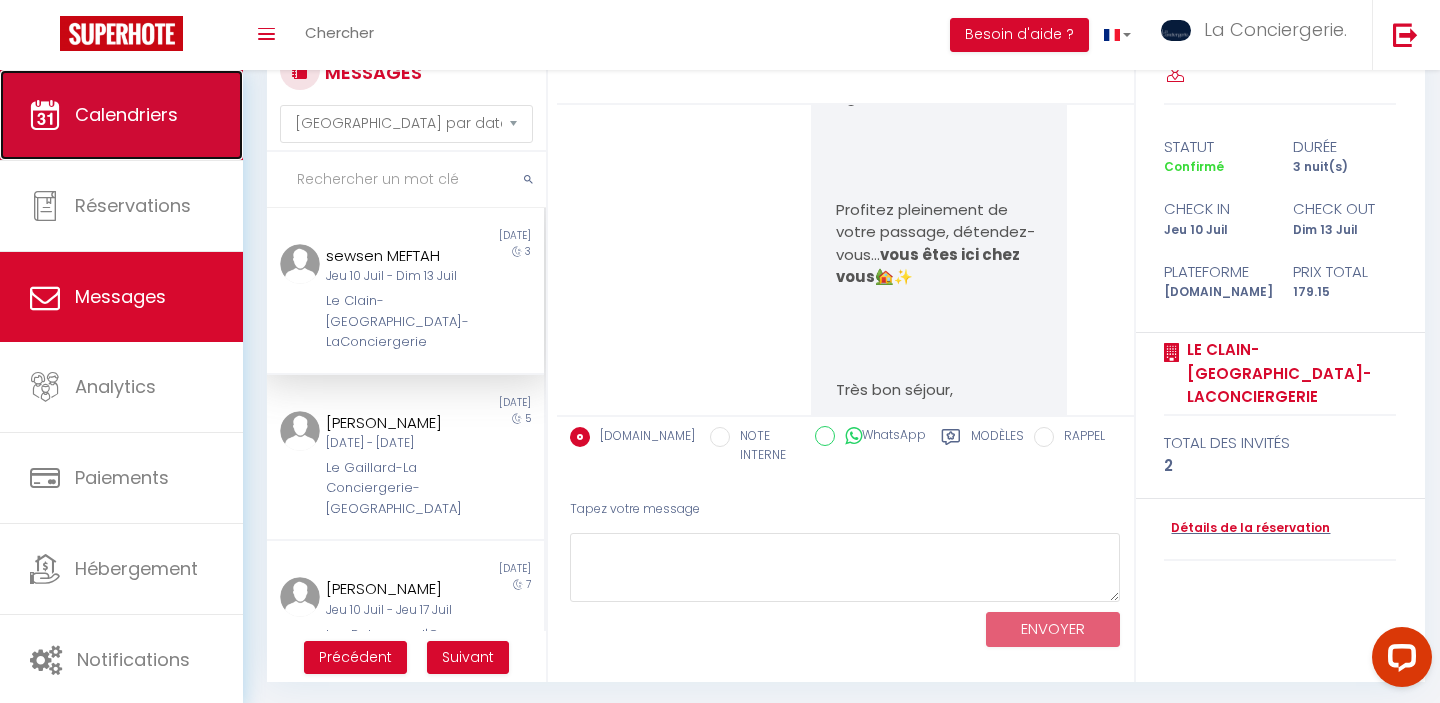 click on "Calendriers" at bounding box center (126, 114) 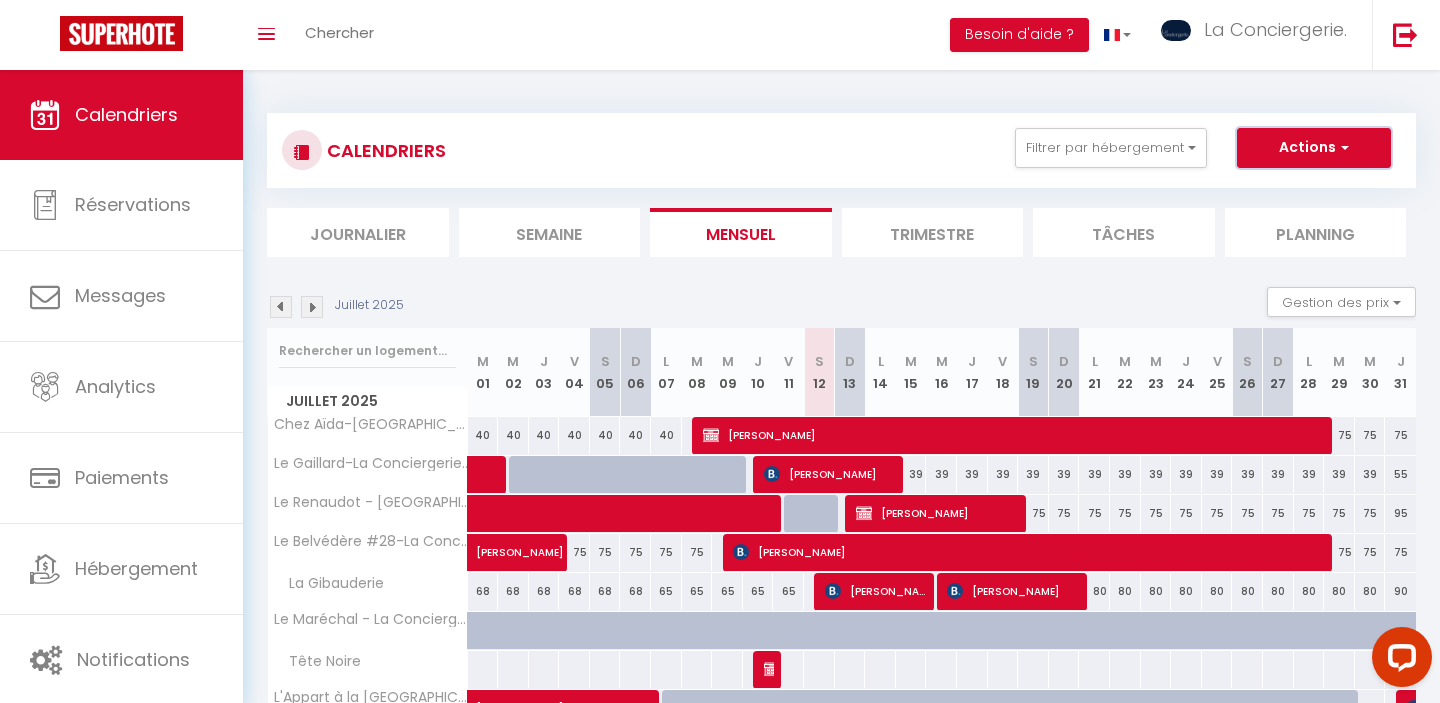 click on "Actions" at bounding box center [1314, 148] 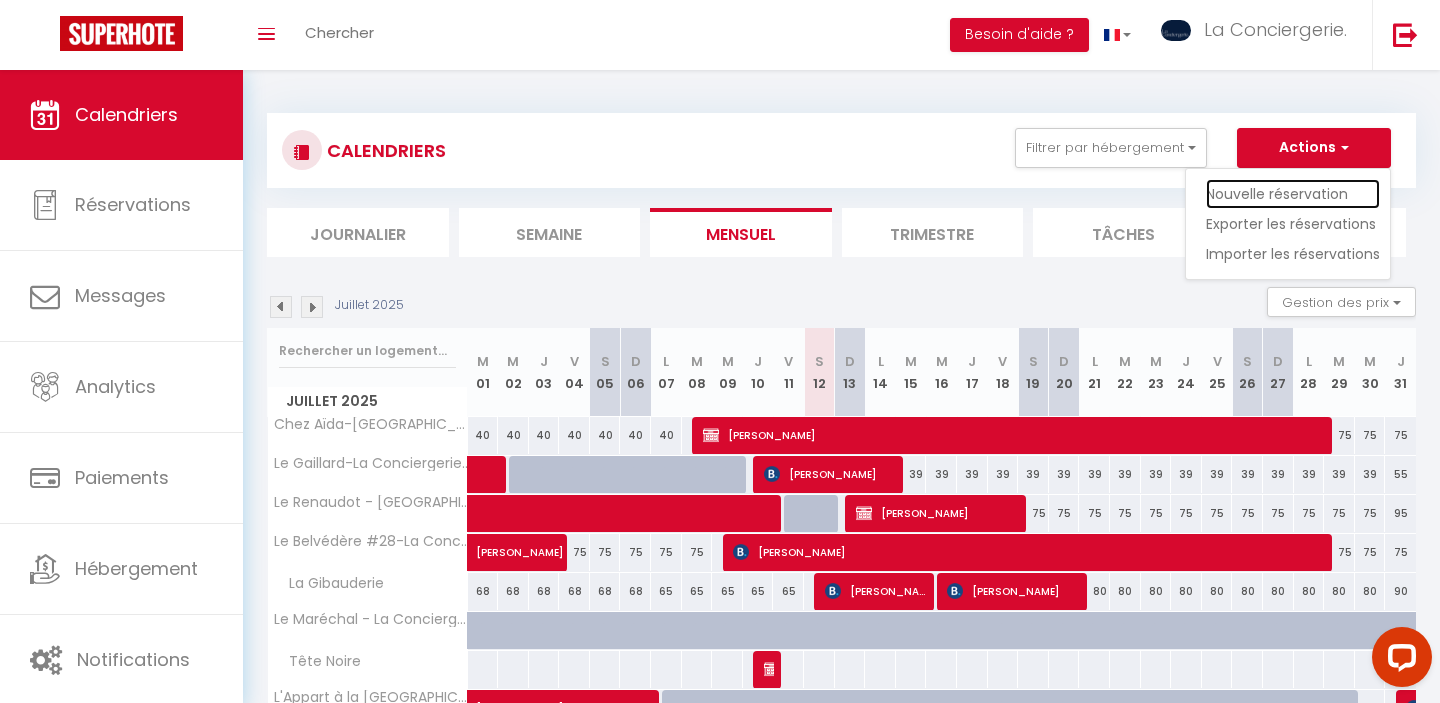 click on "Nouvelle réservation" at bounding box center (1293, 194) 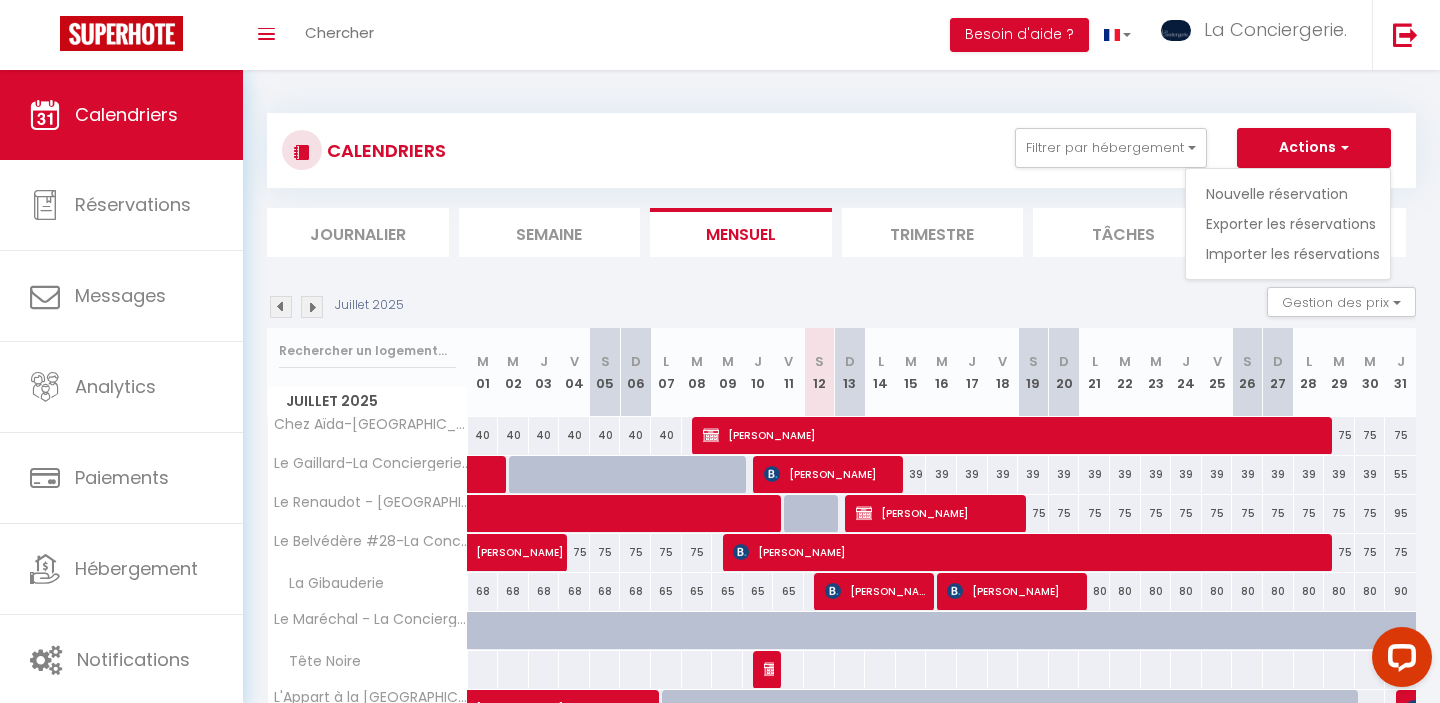select 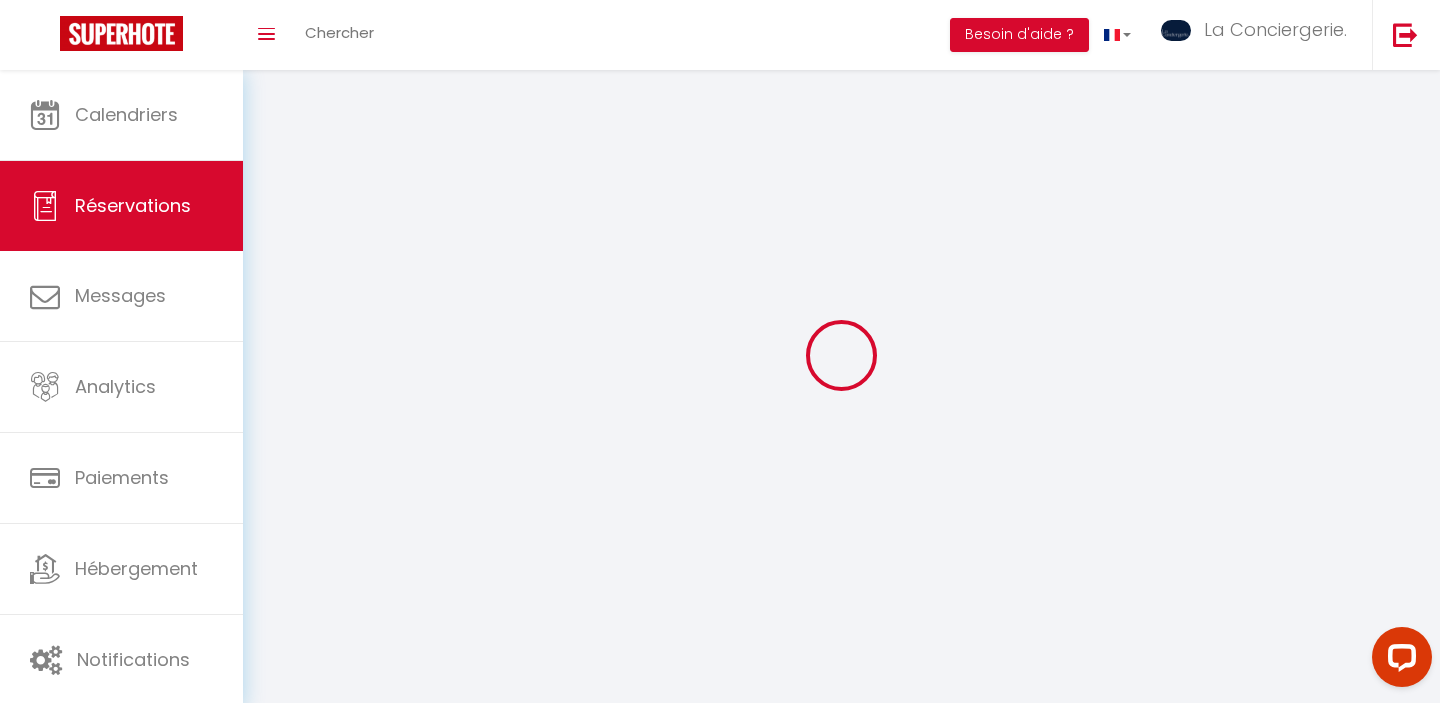 select 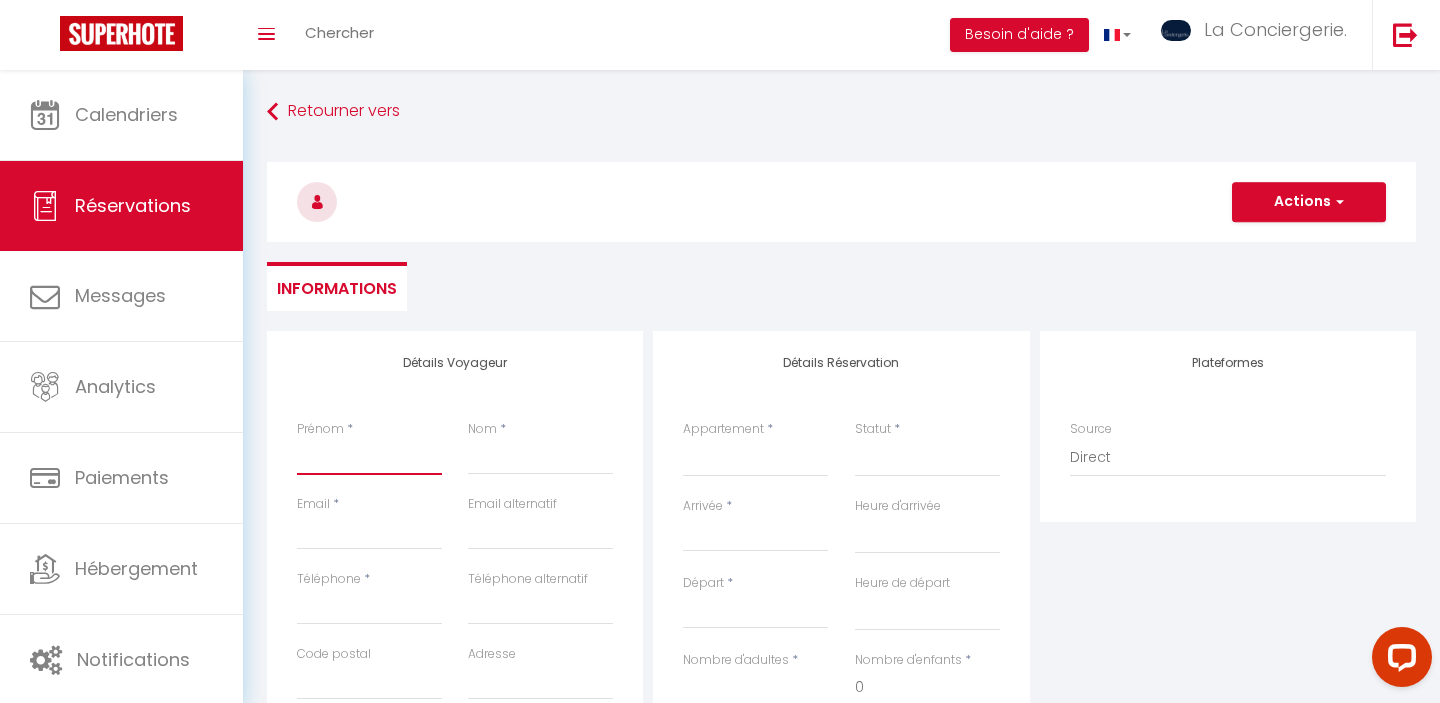 click on "Prénom" at bounding box center (369, 457) 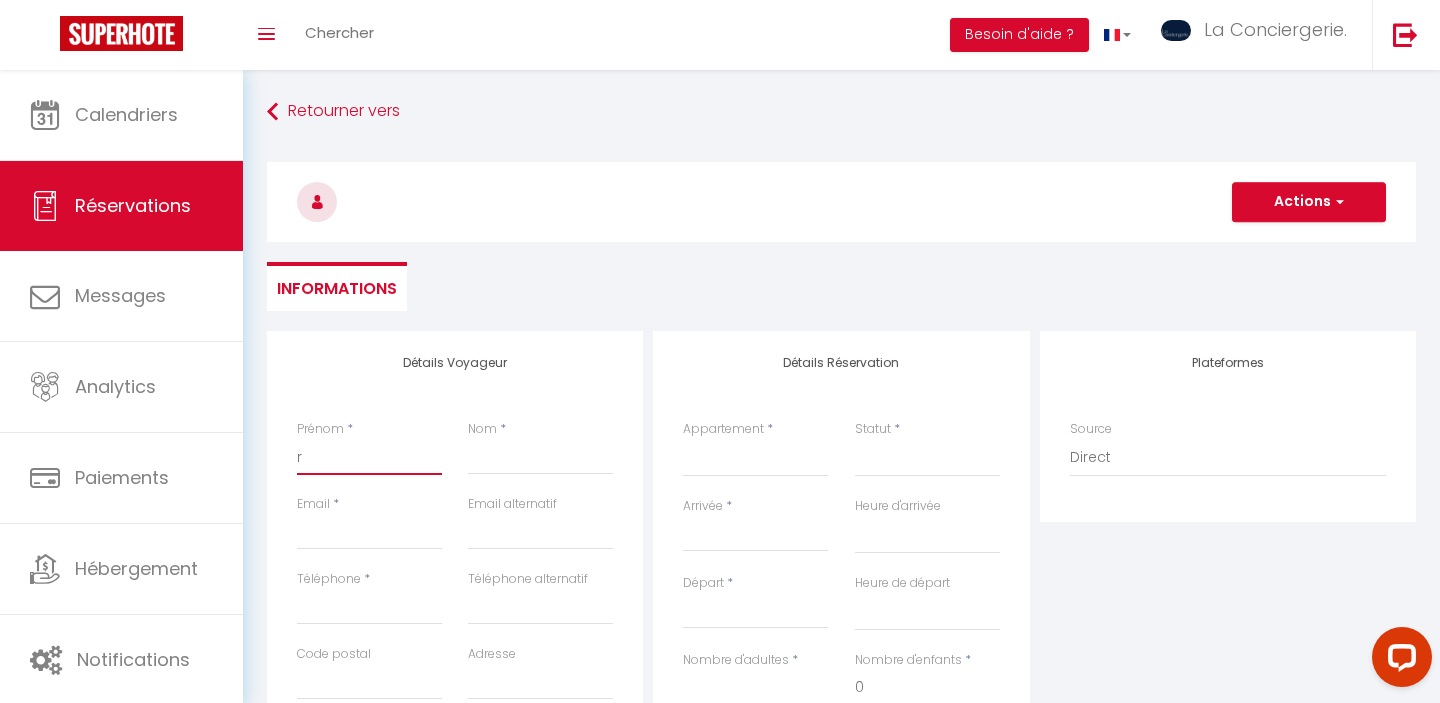 select 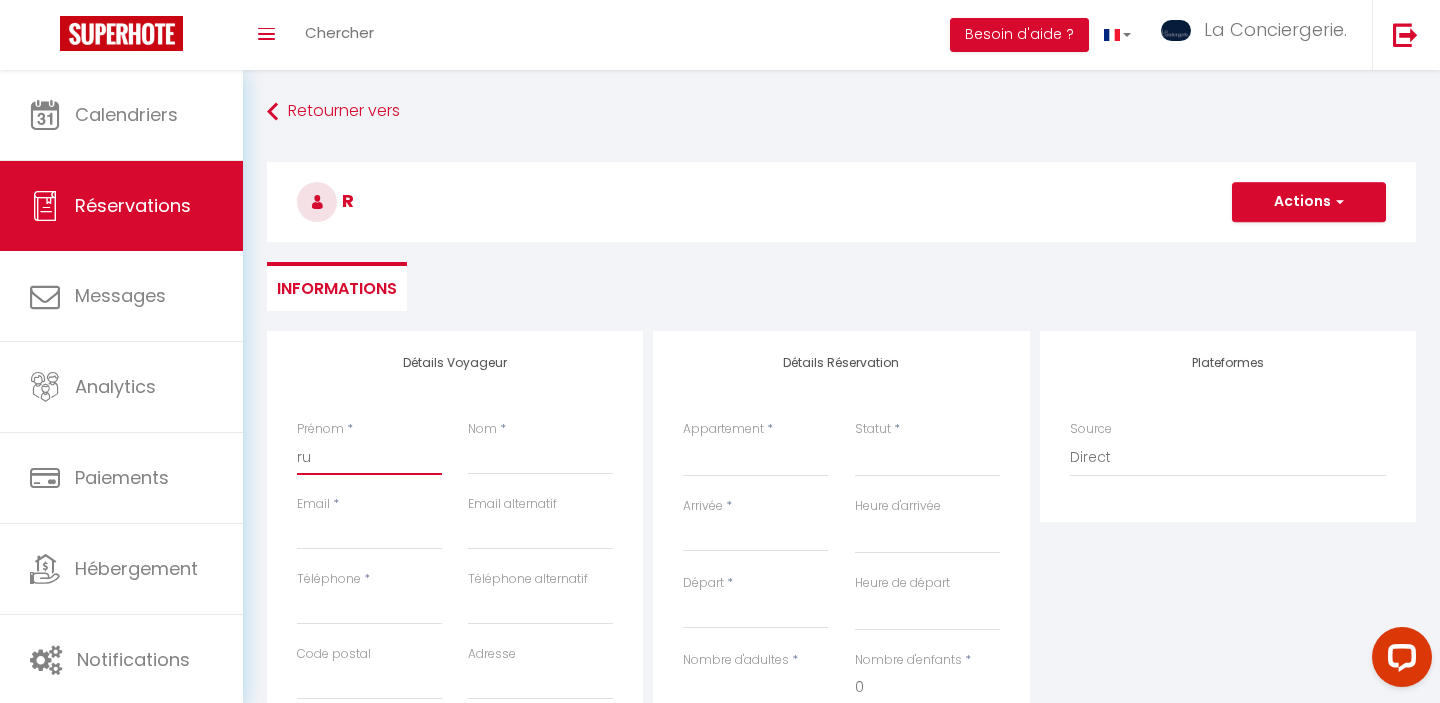 type on "rue" 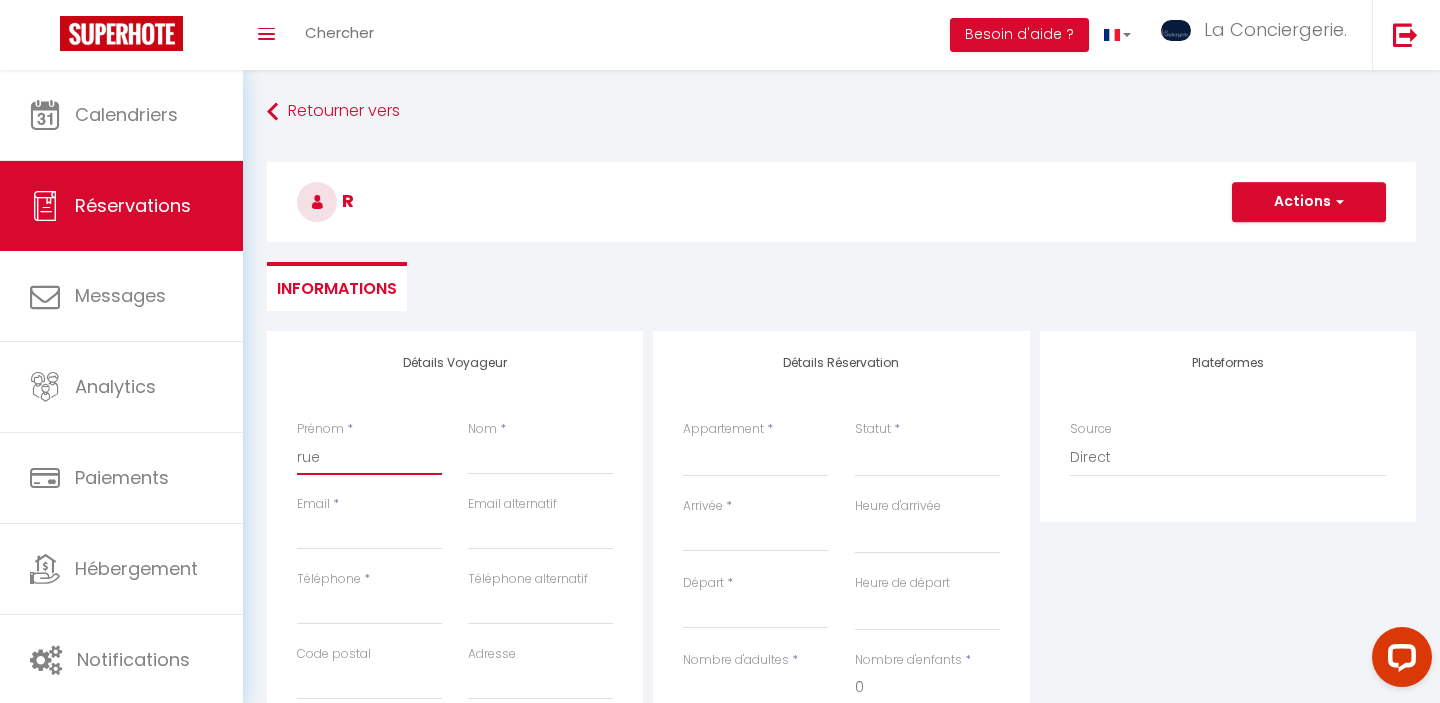 select 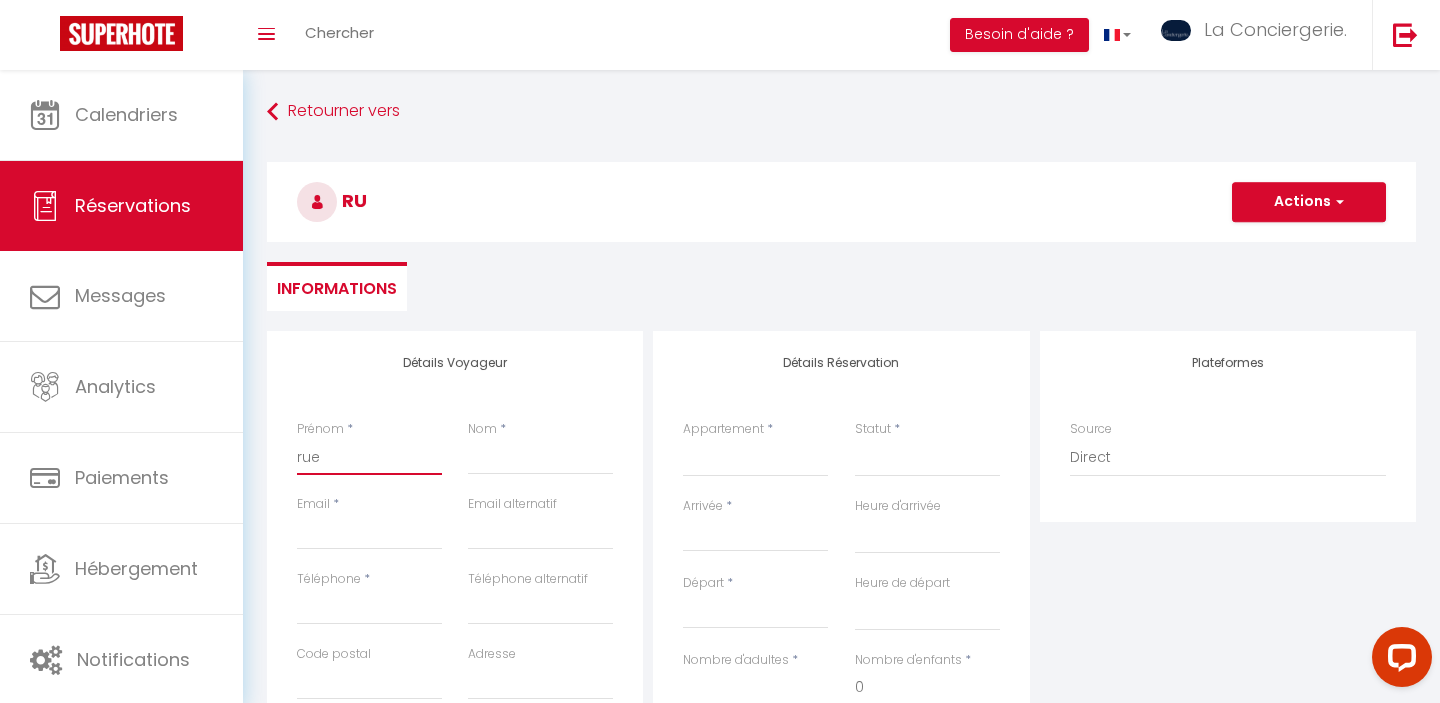 select 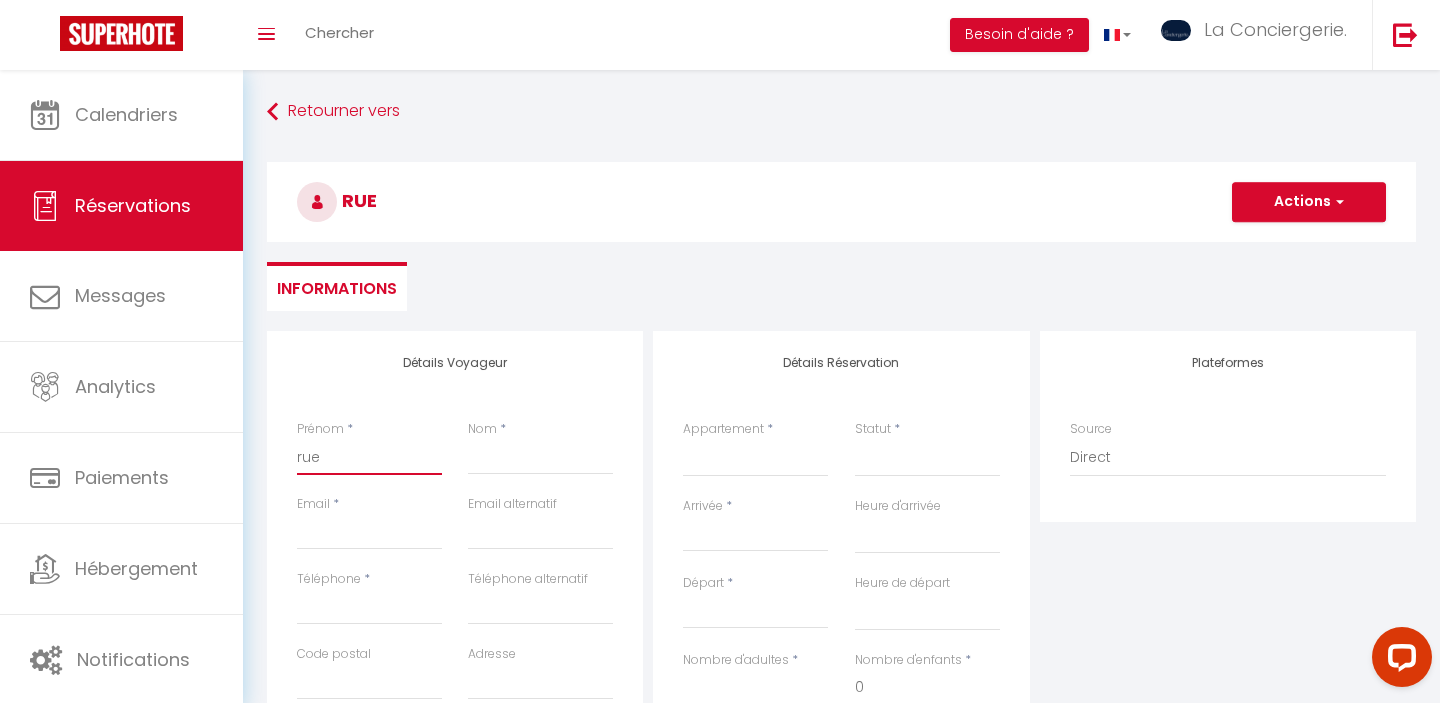 type on "rueb" 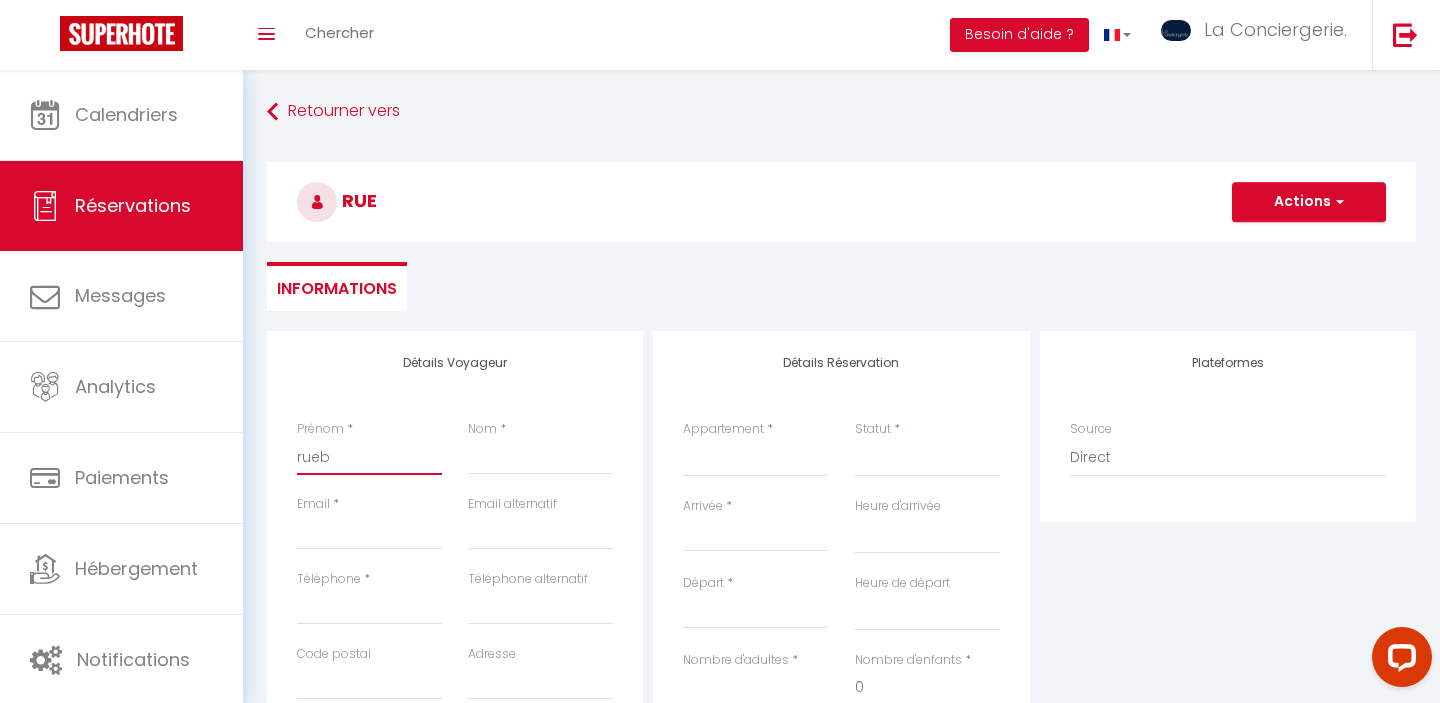 select 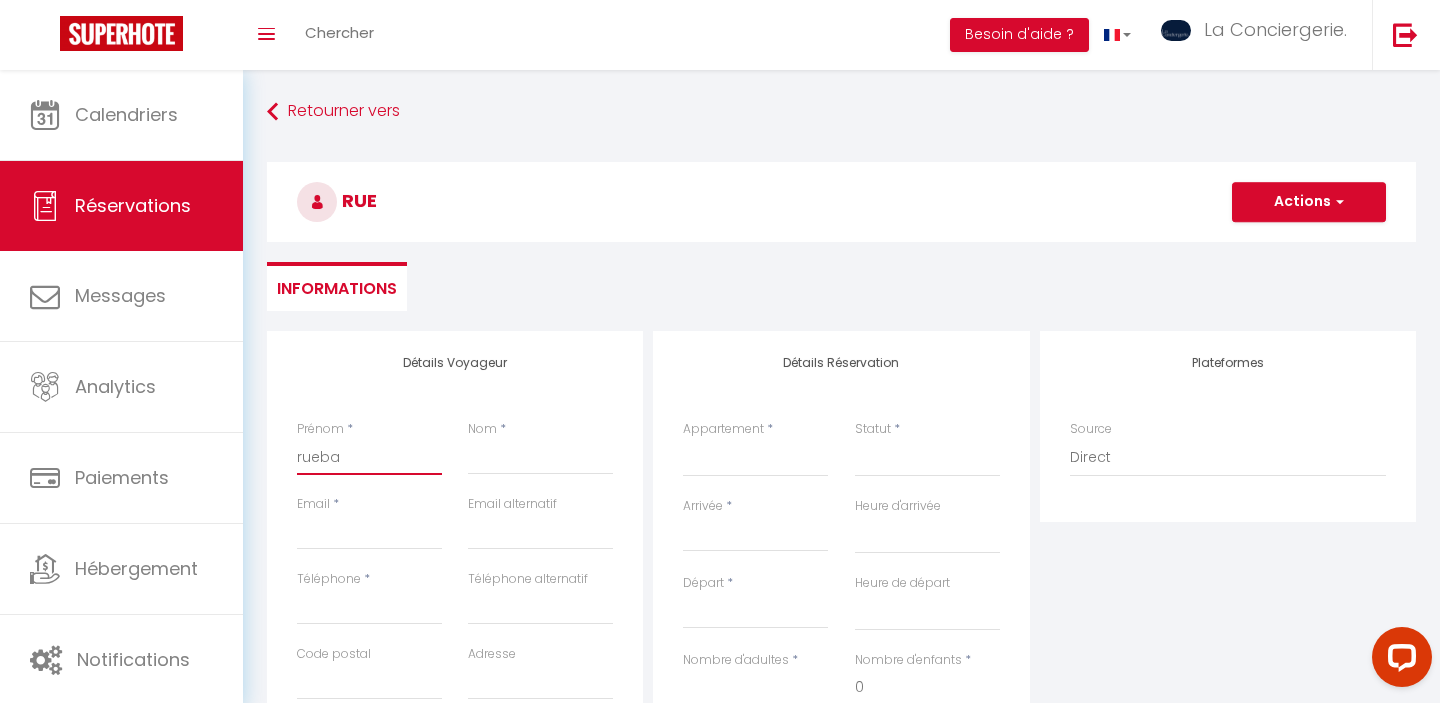 select 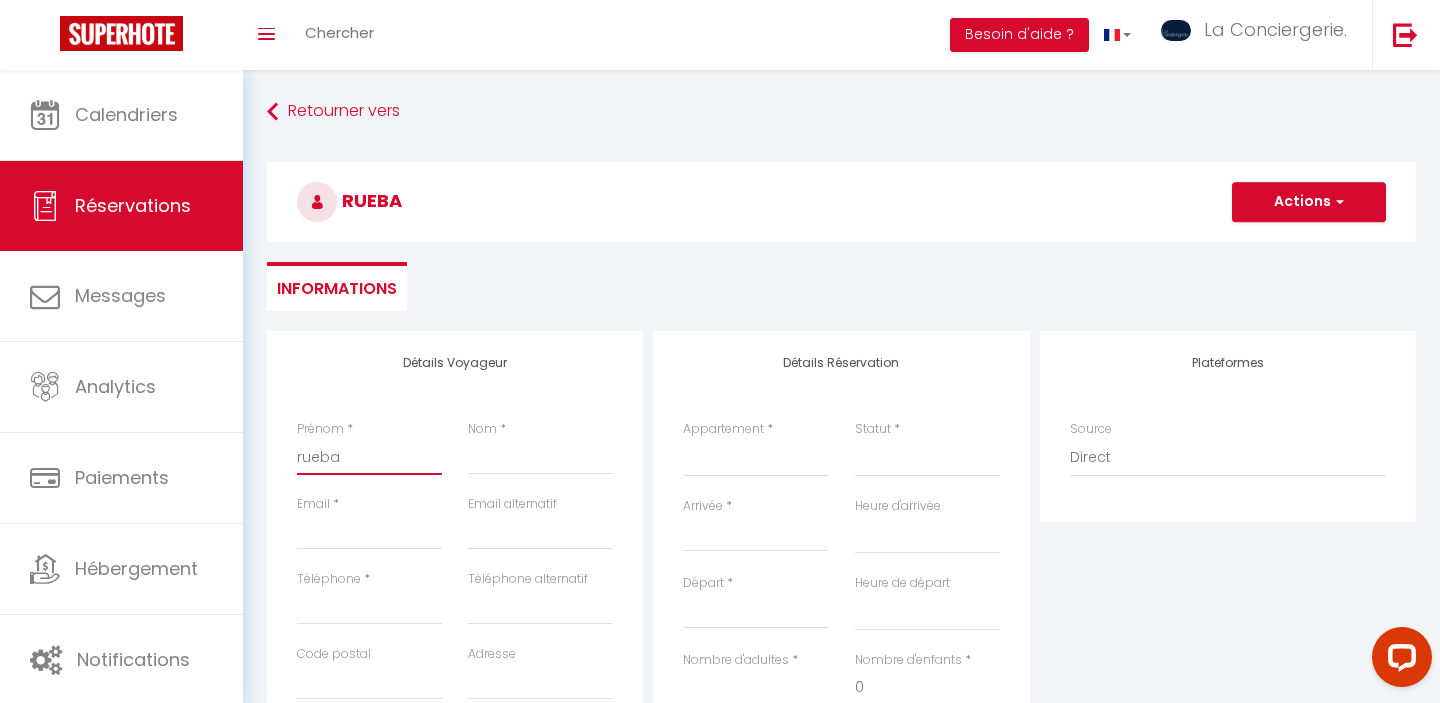 type on "ruebas" 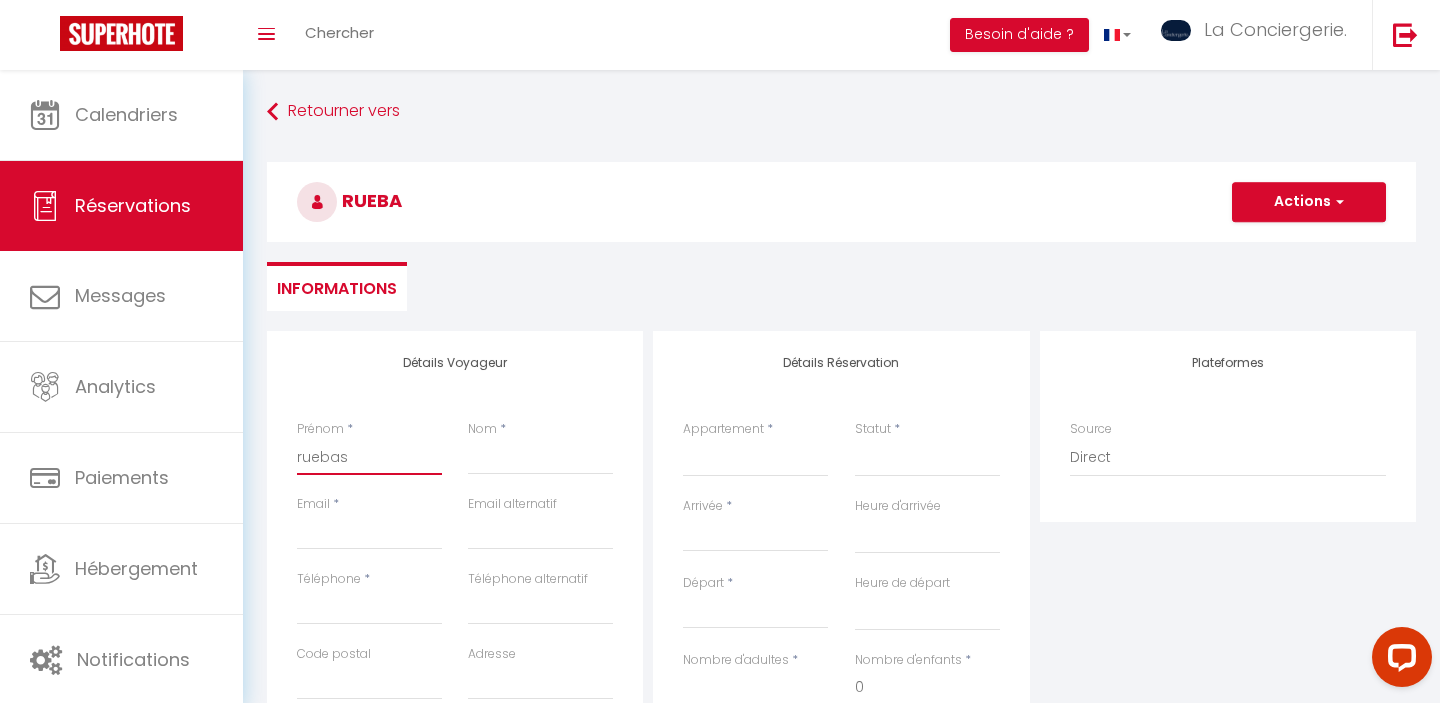 select 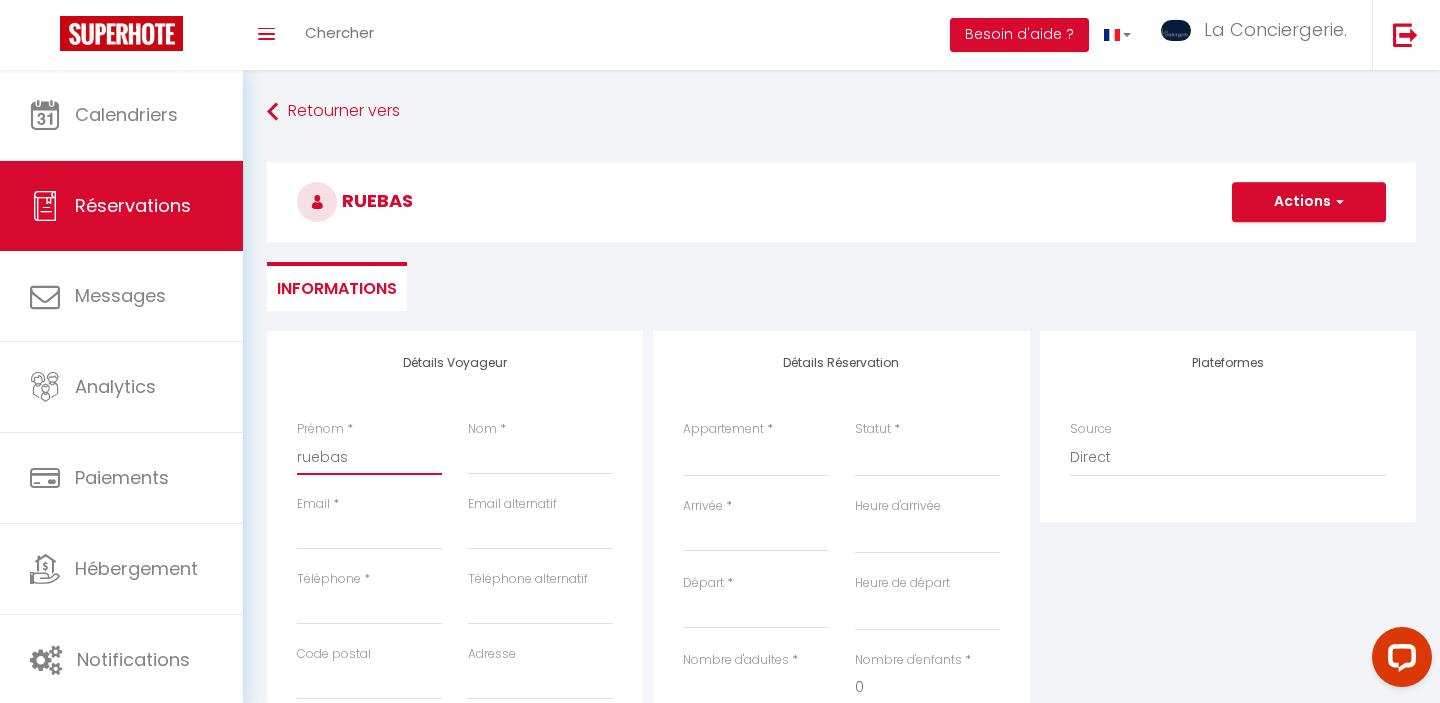 type on "ruebass" 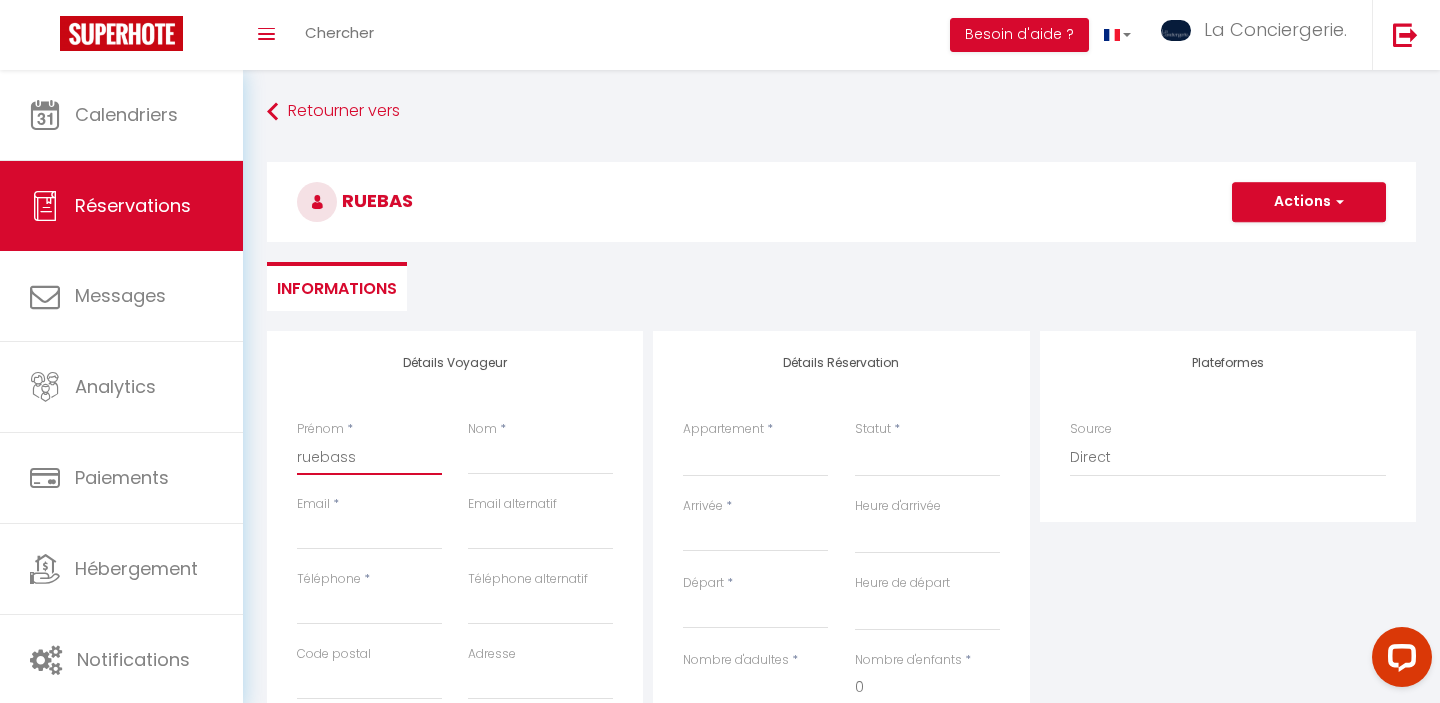 select 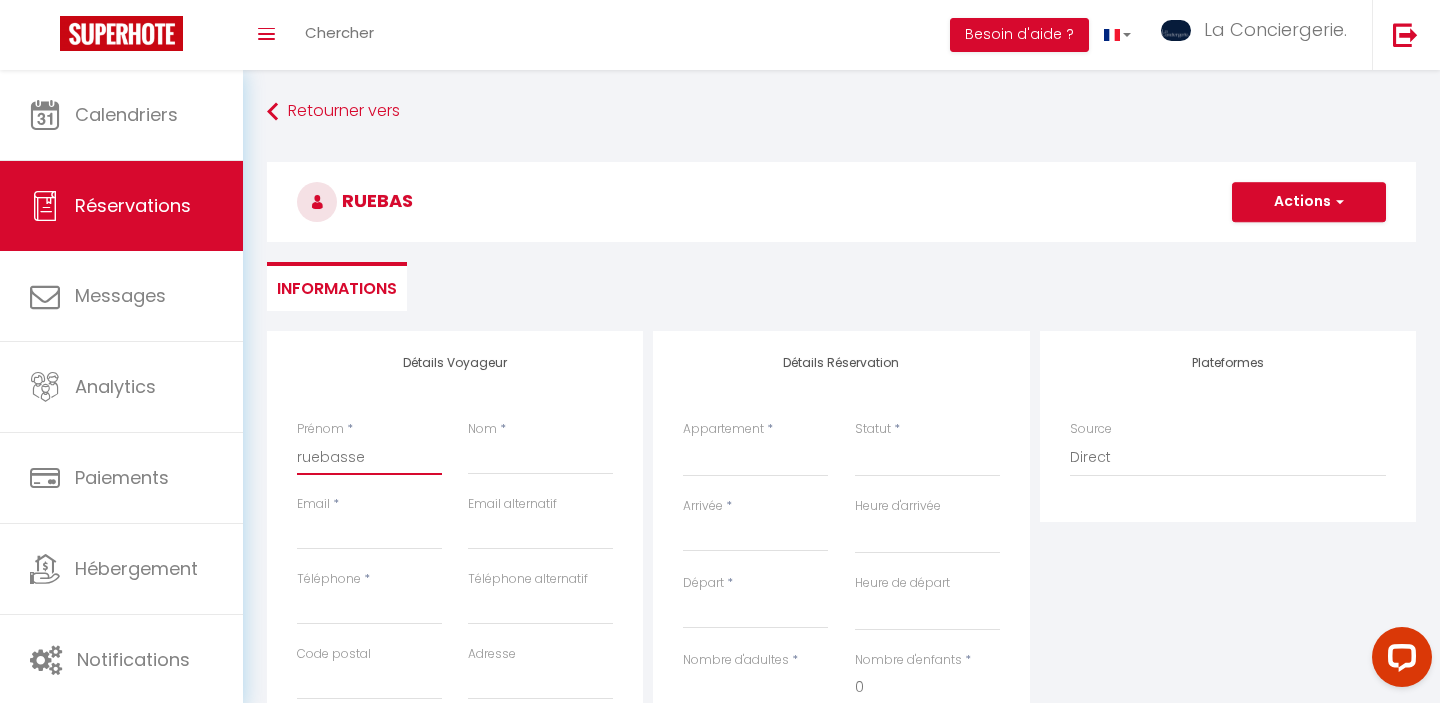 select 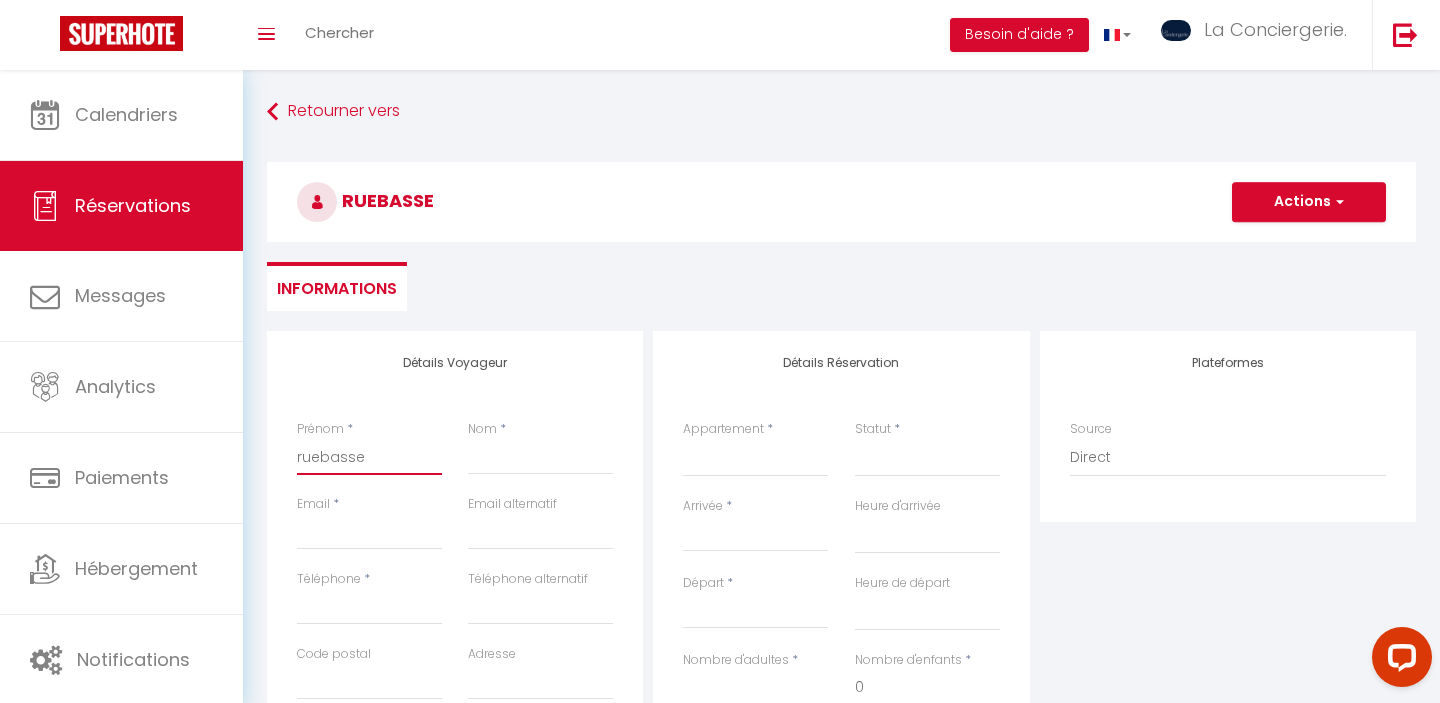 type on "ruebasse" 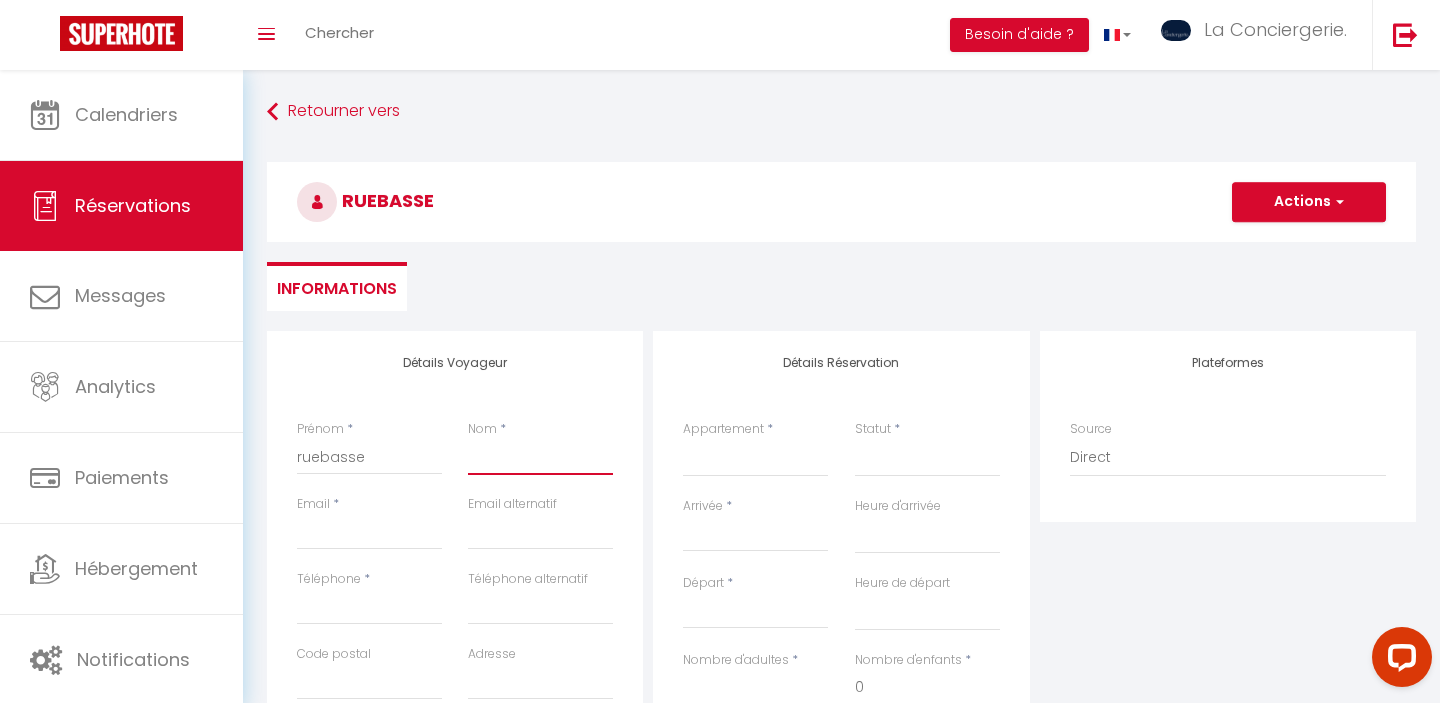 type on "m" 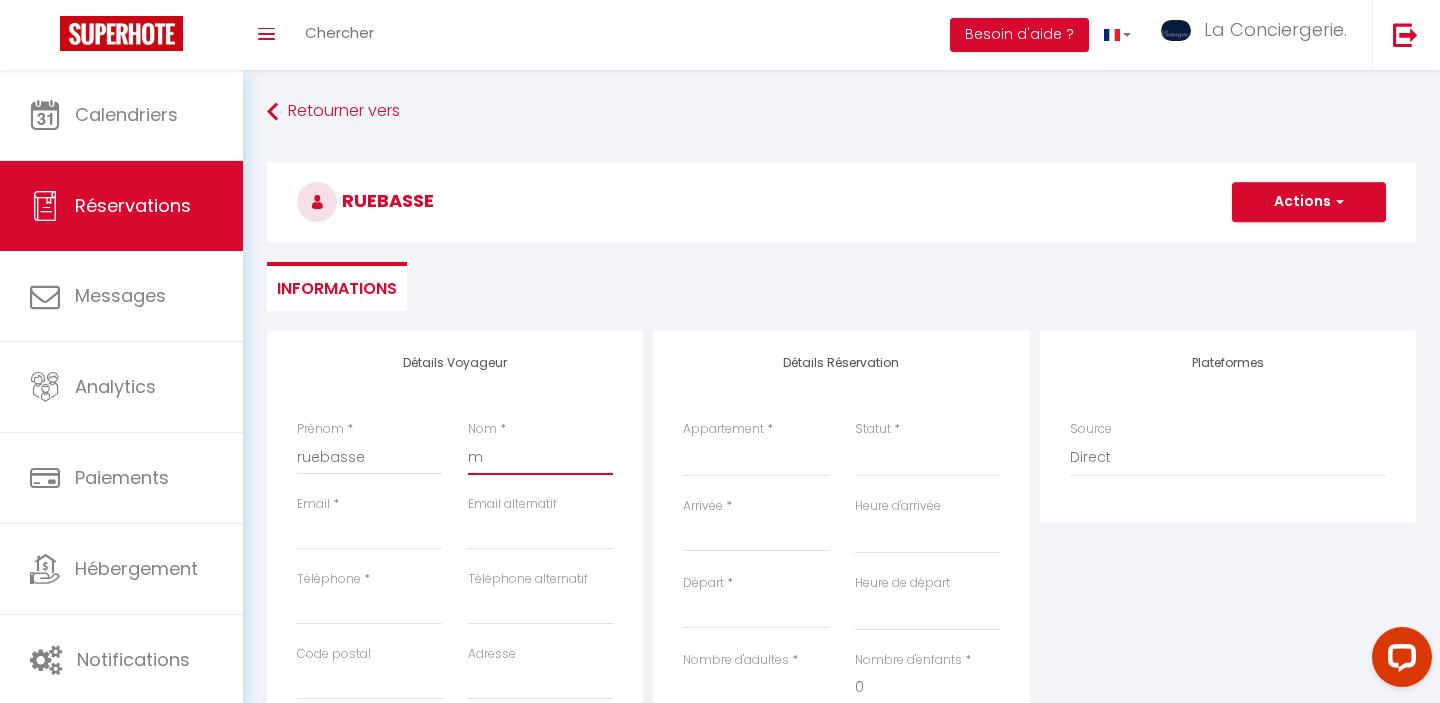 select 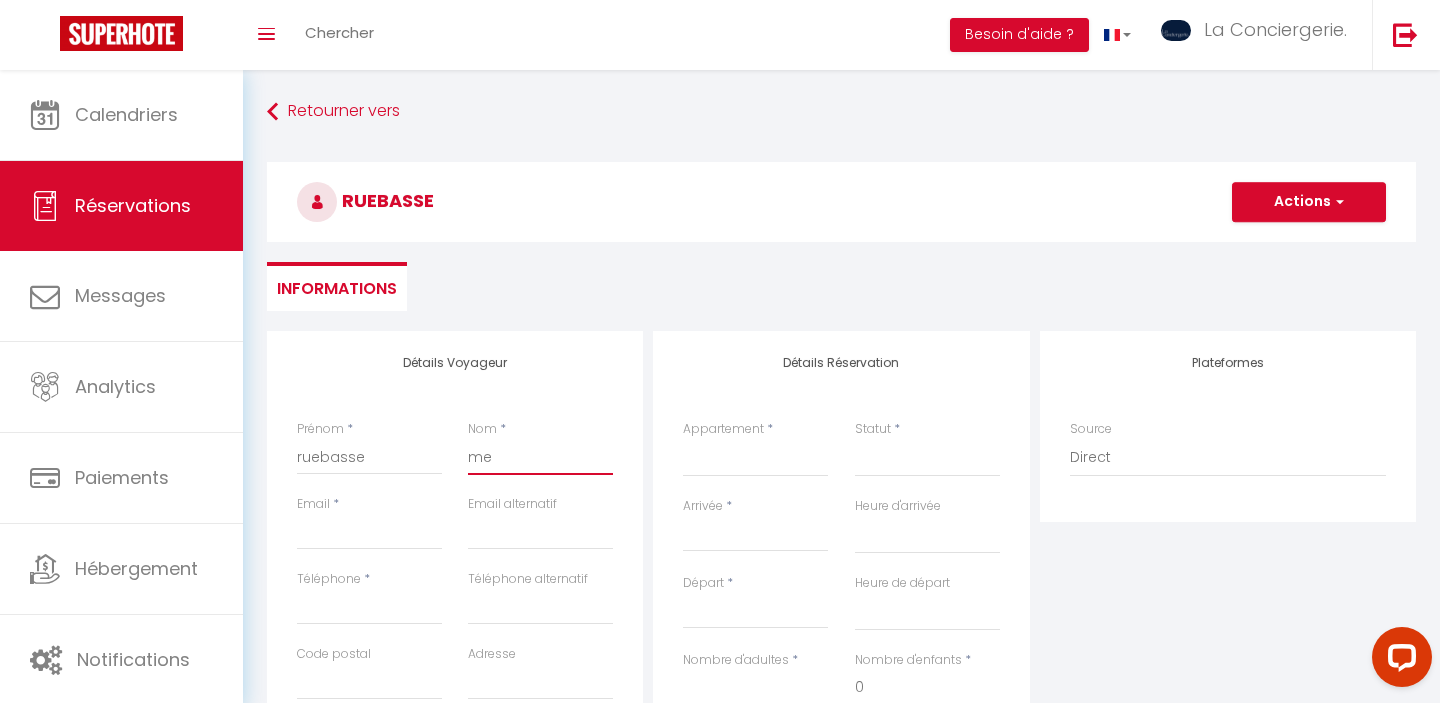 select 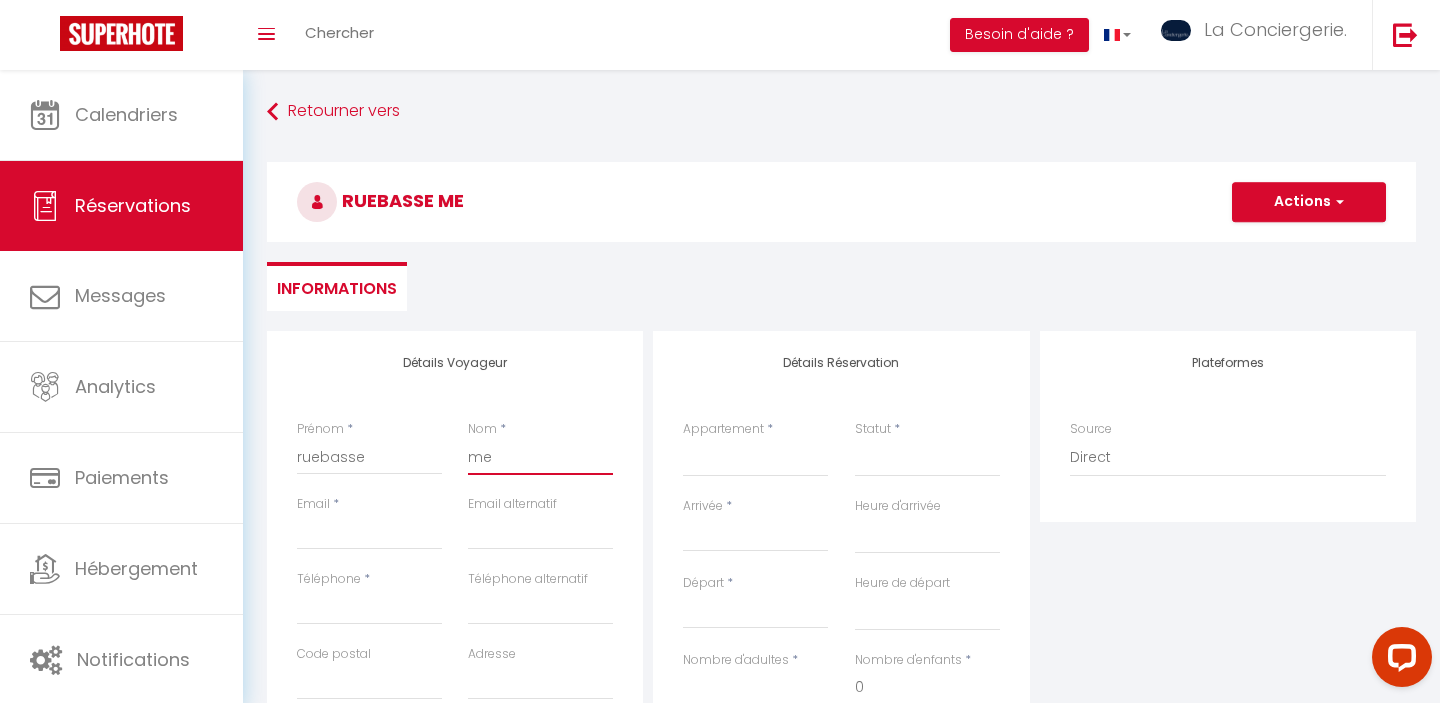 type on "men" 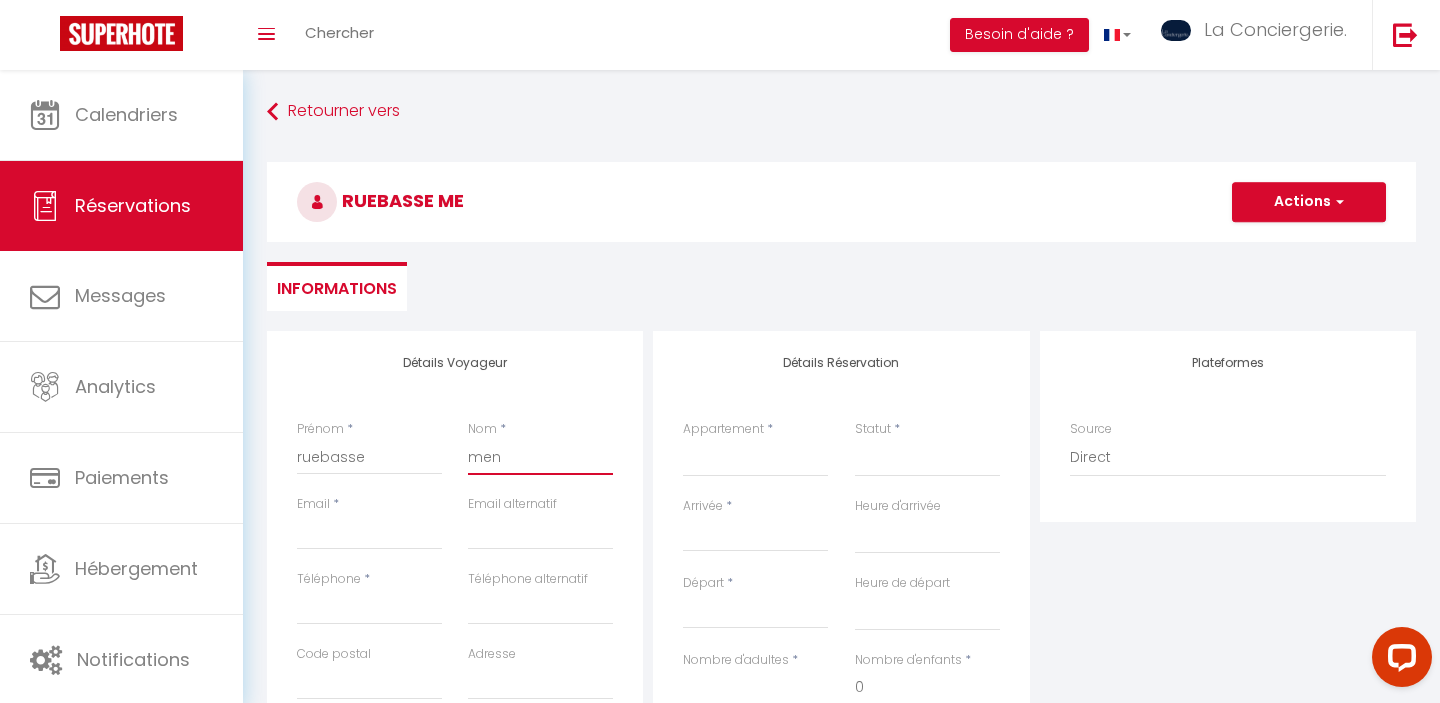 select 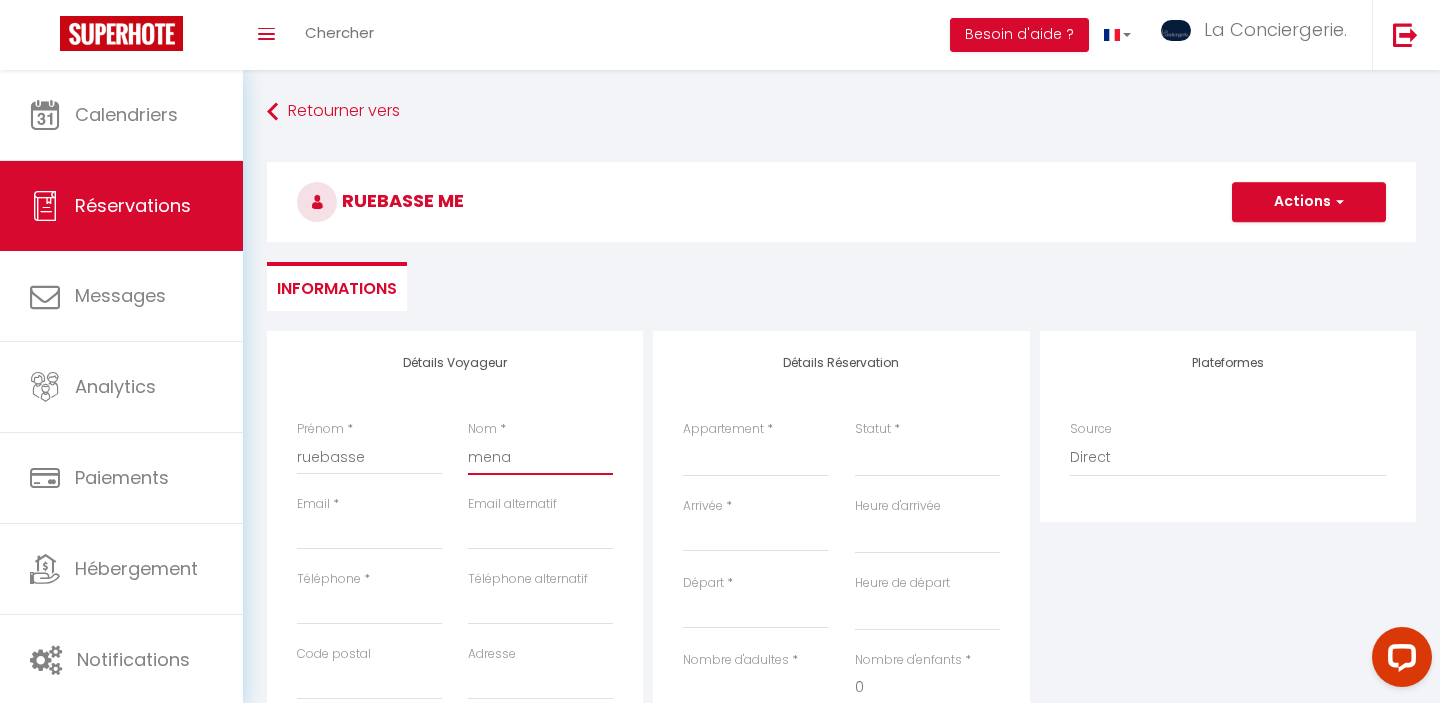 select 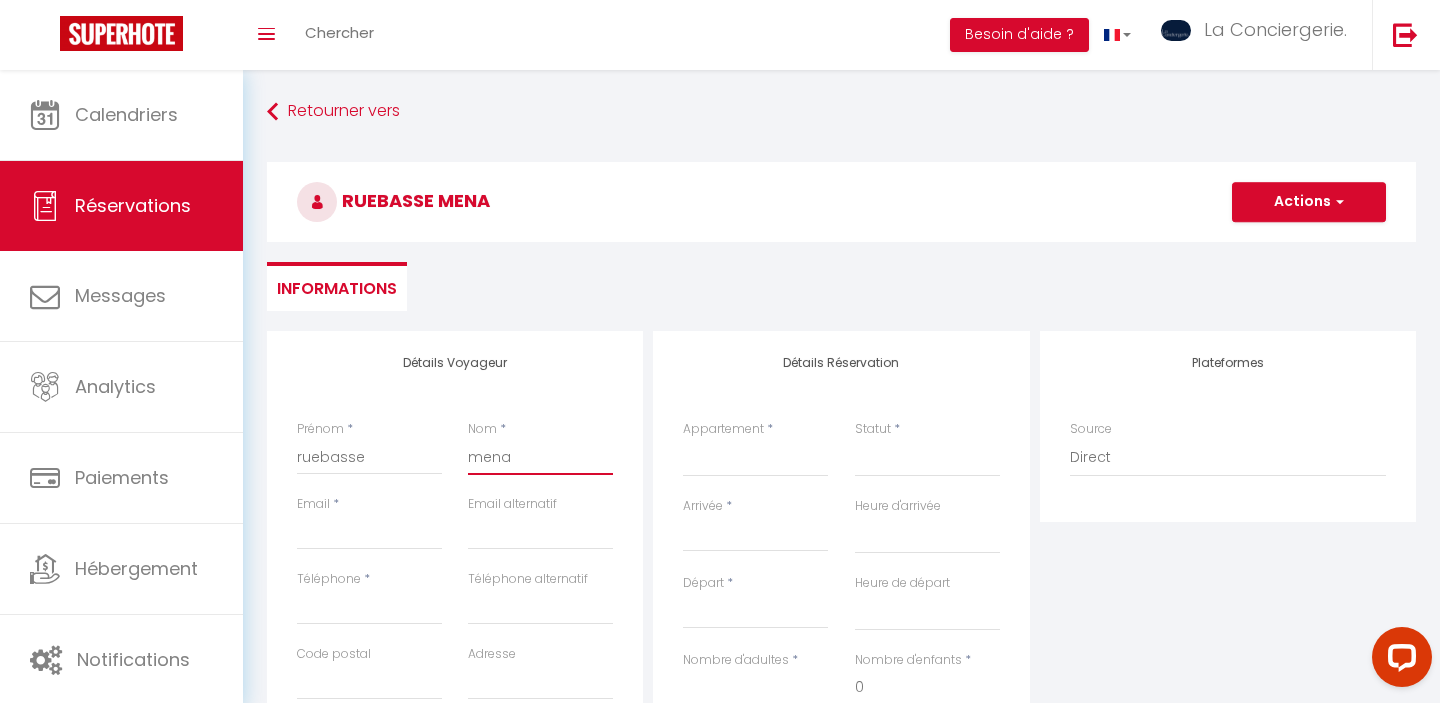 type on "menag" 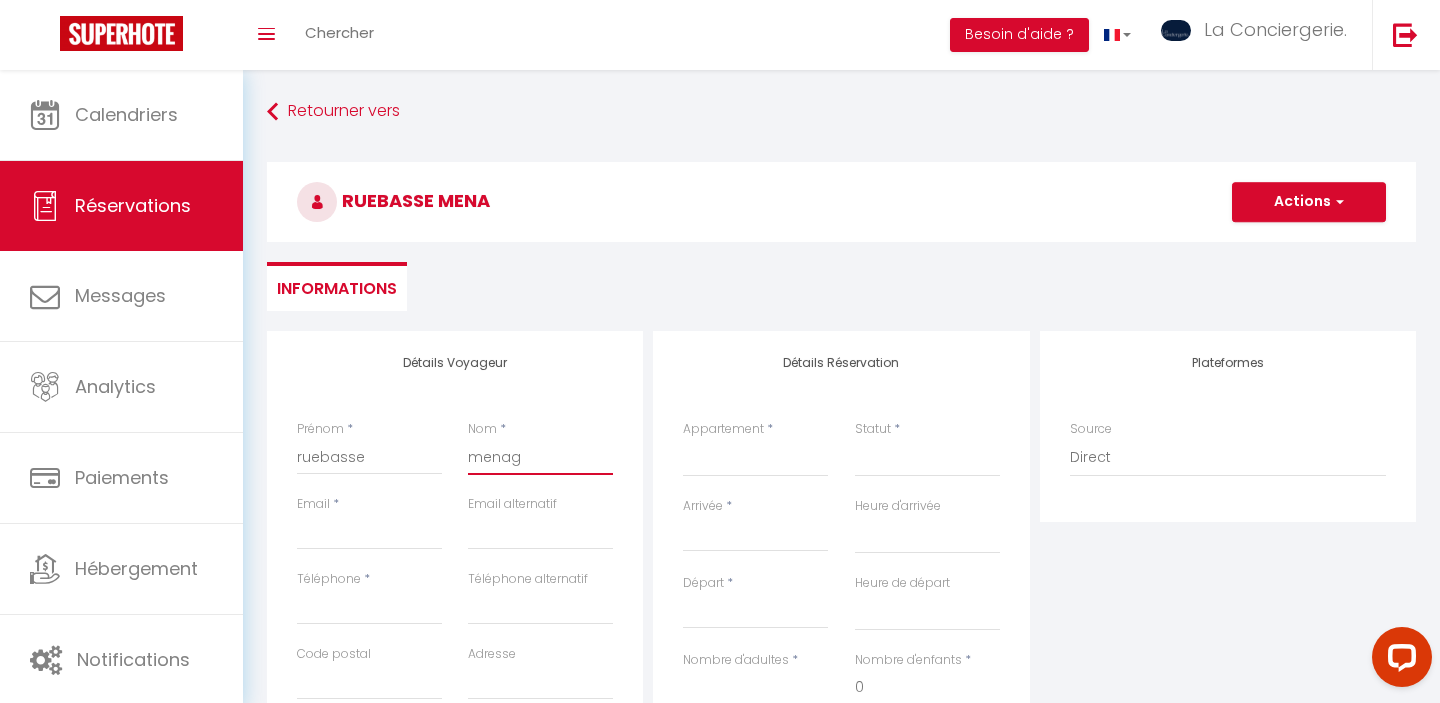 select 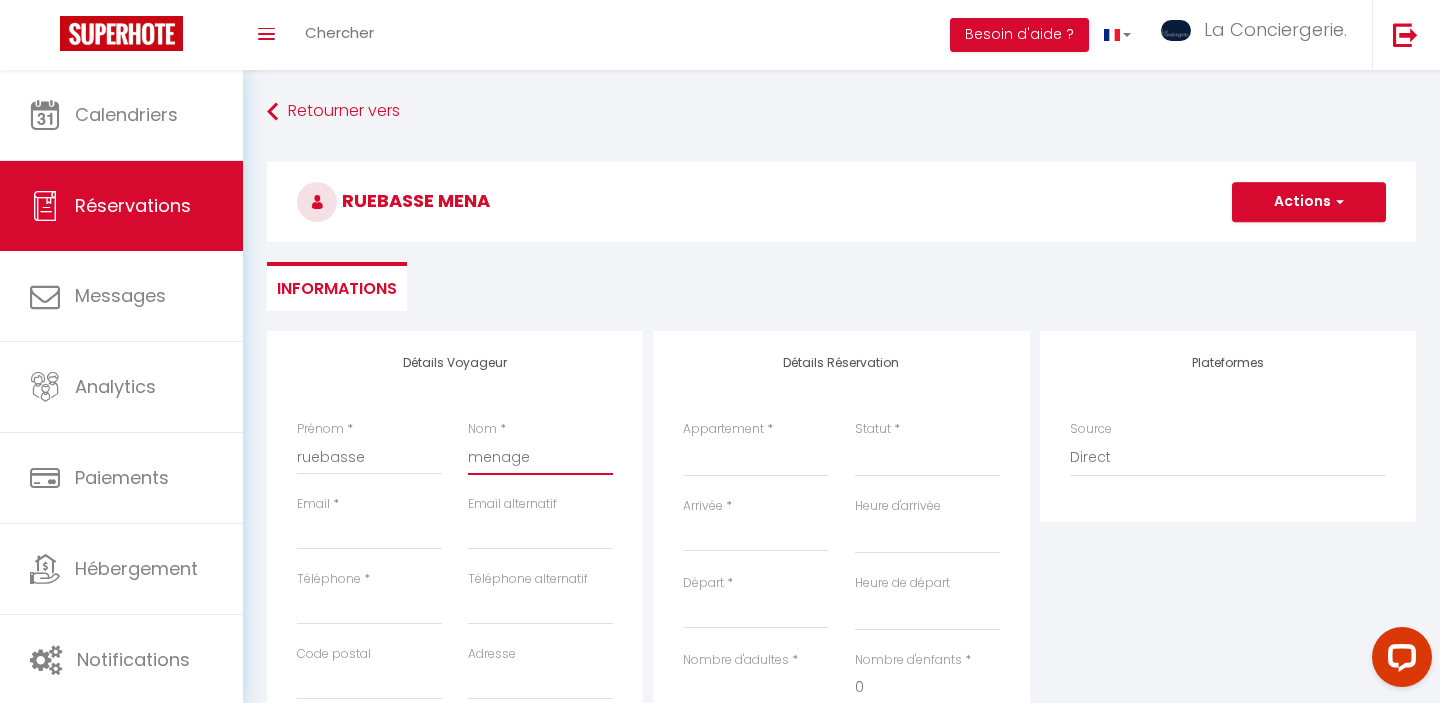 select 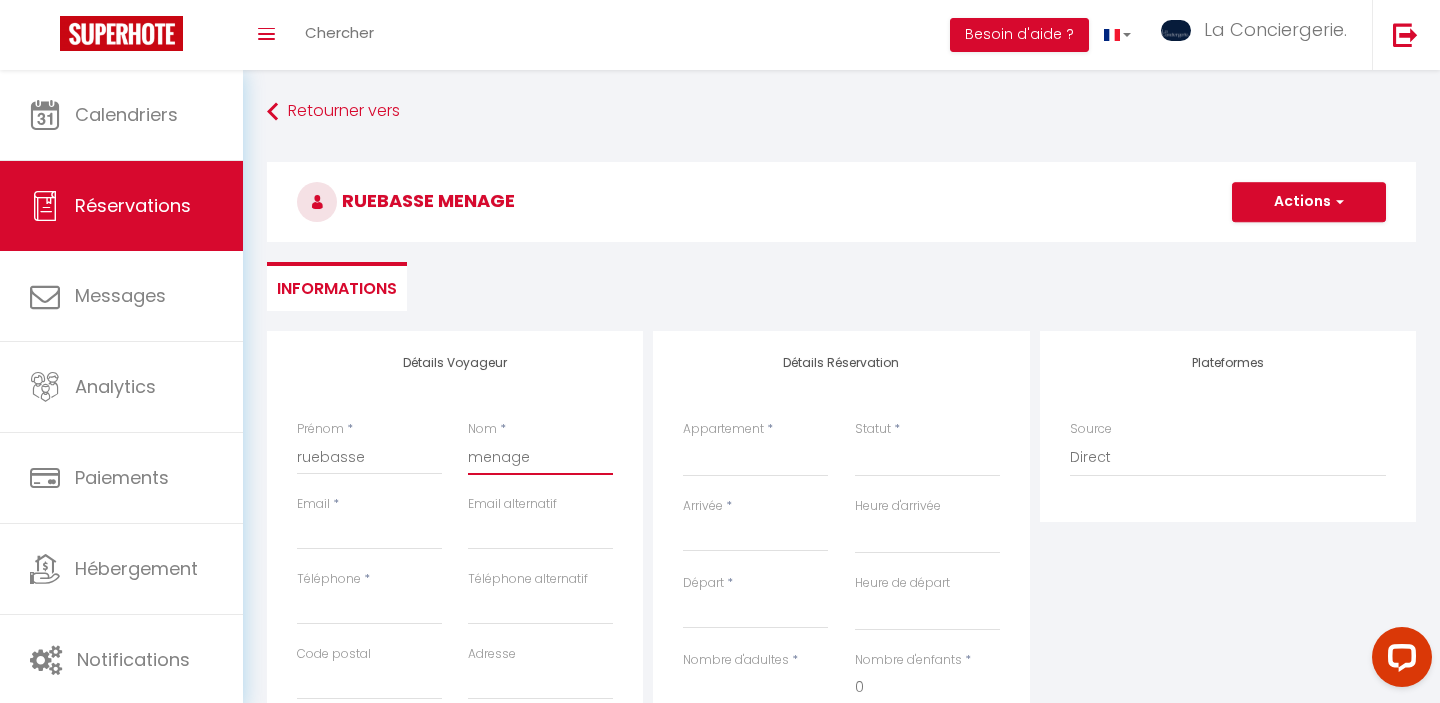 type on "menage" 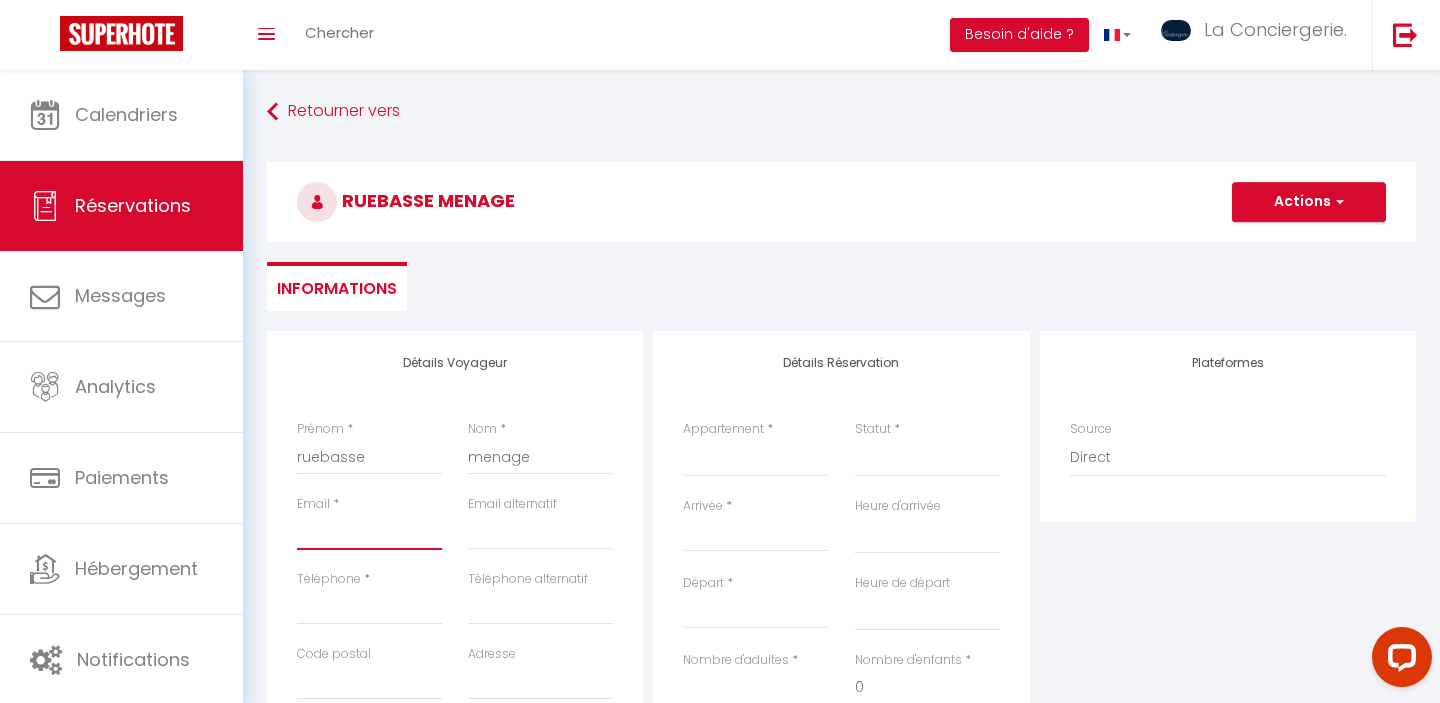 type on "r" 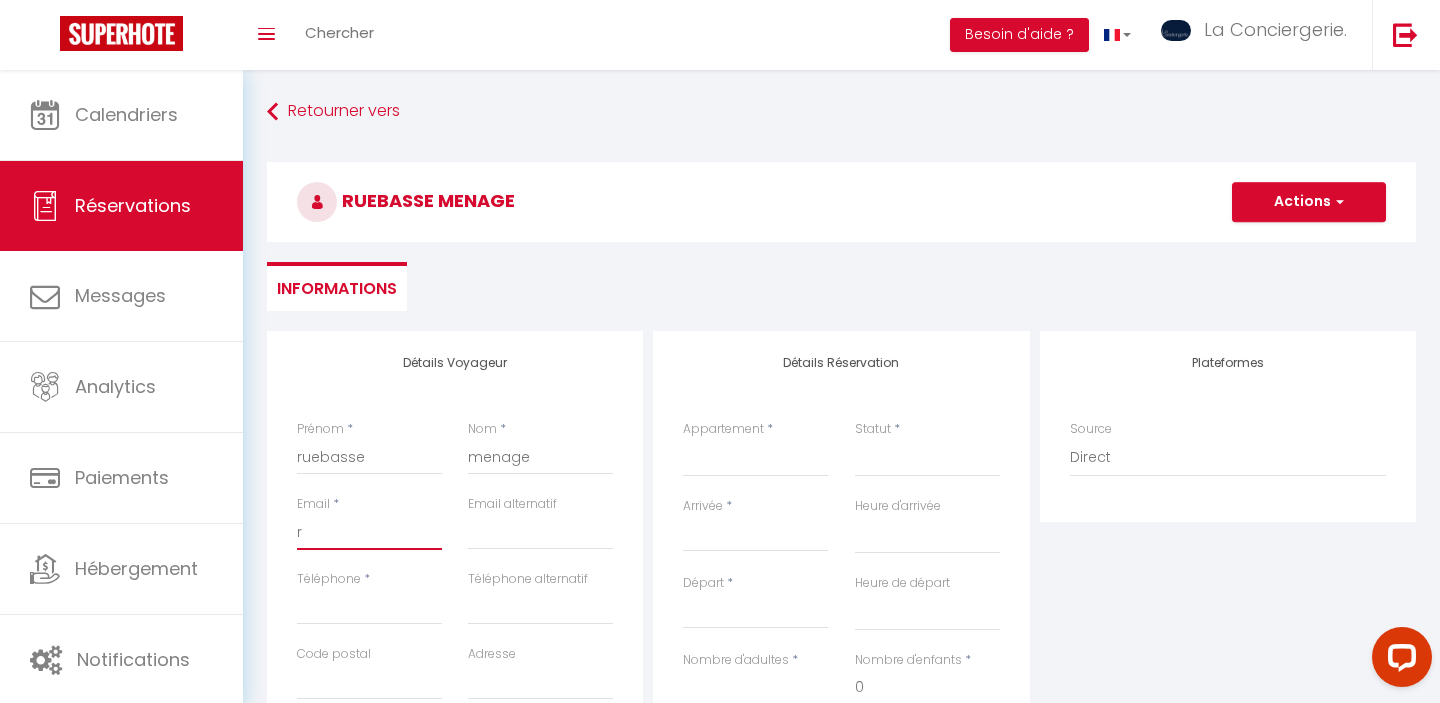 select 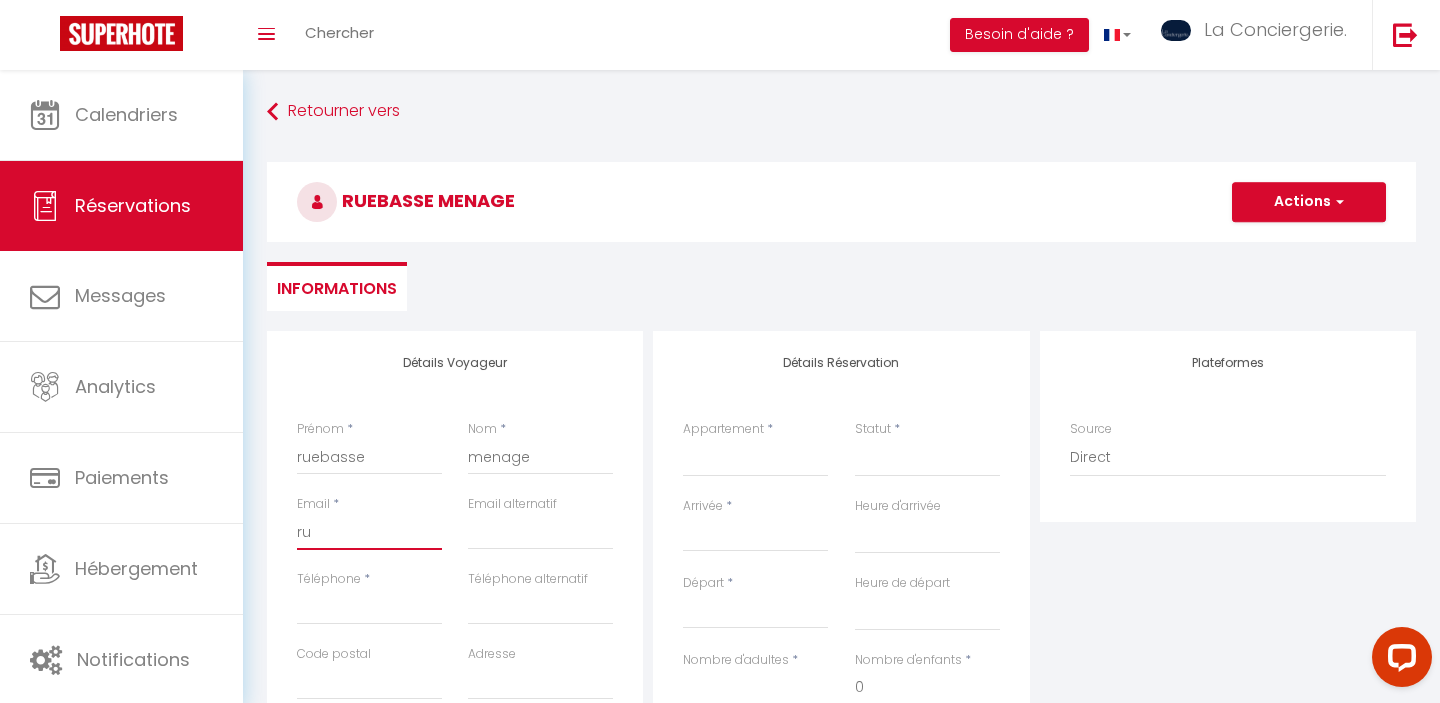 select 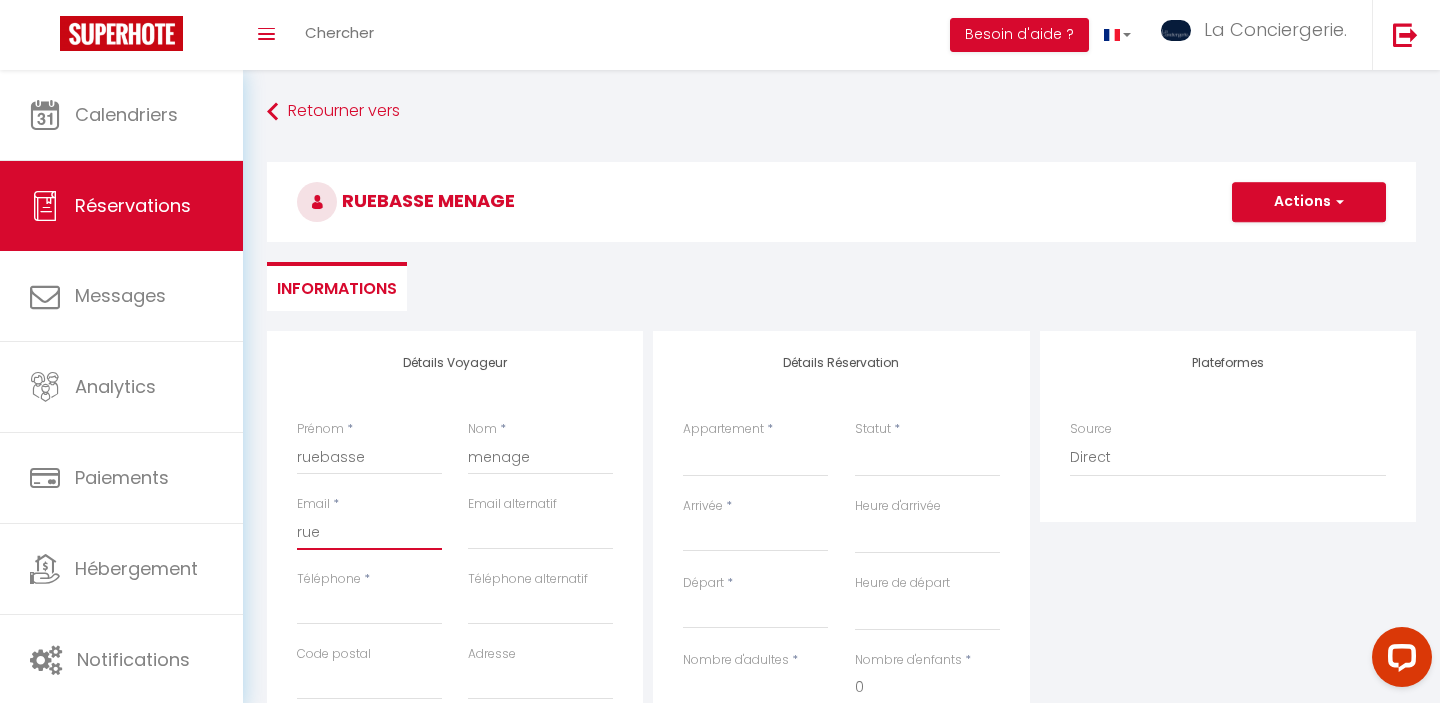 select 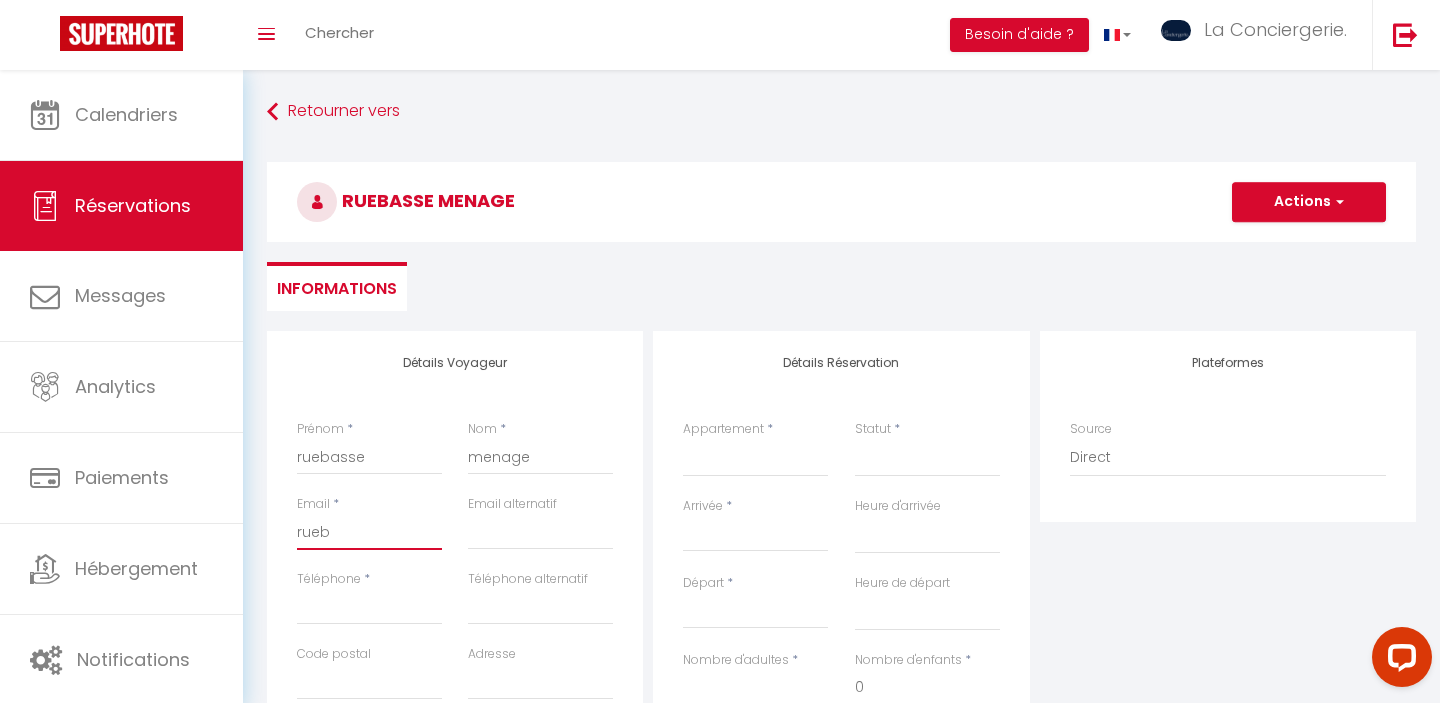 select 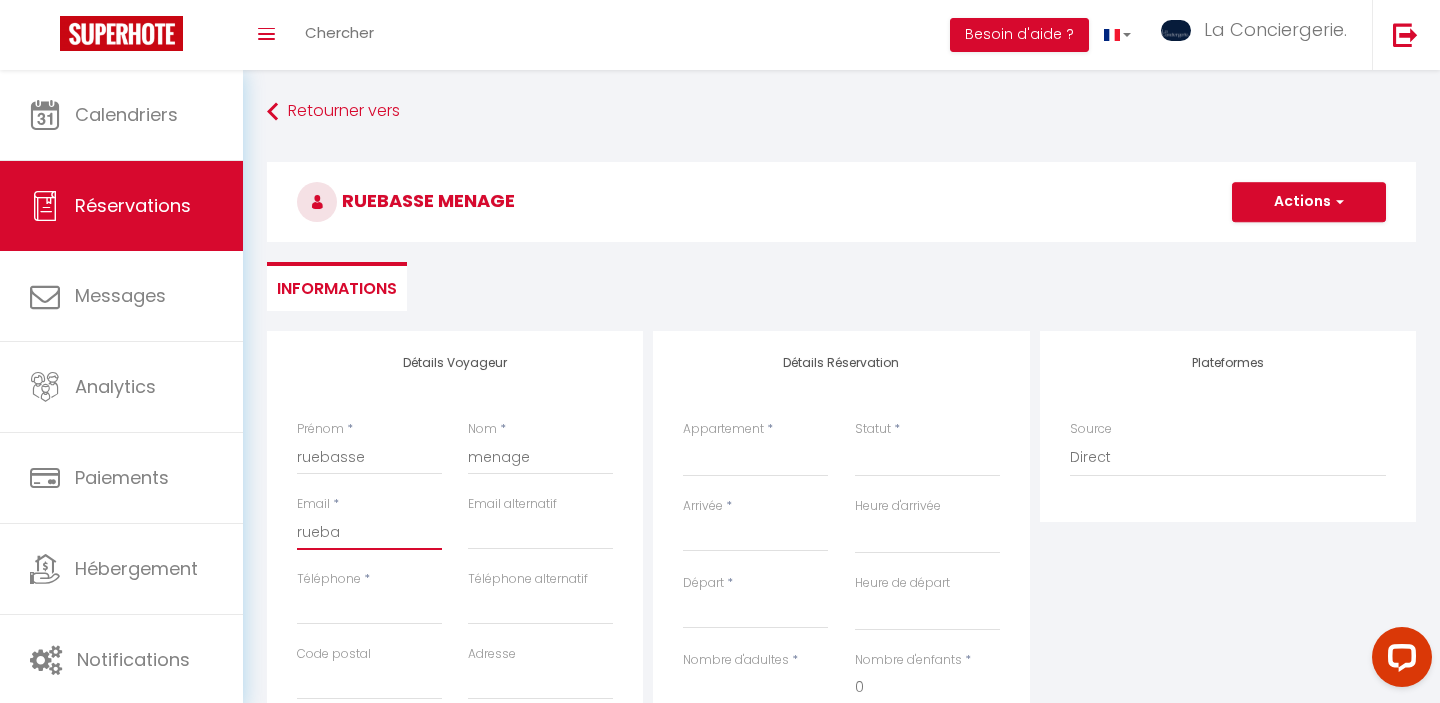 select 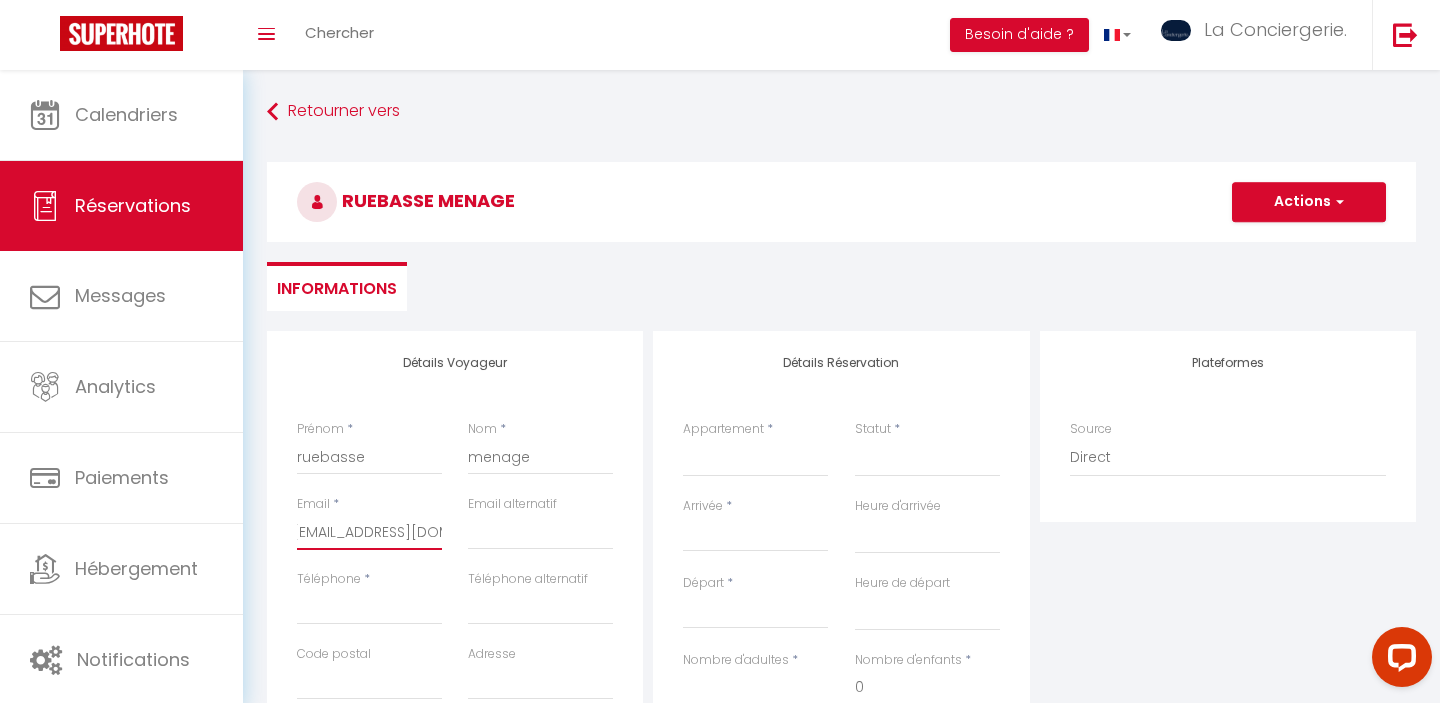 scroll, scrollTop: 0, scrollLeft: 27, axis: horizontal 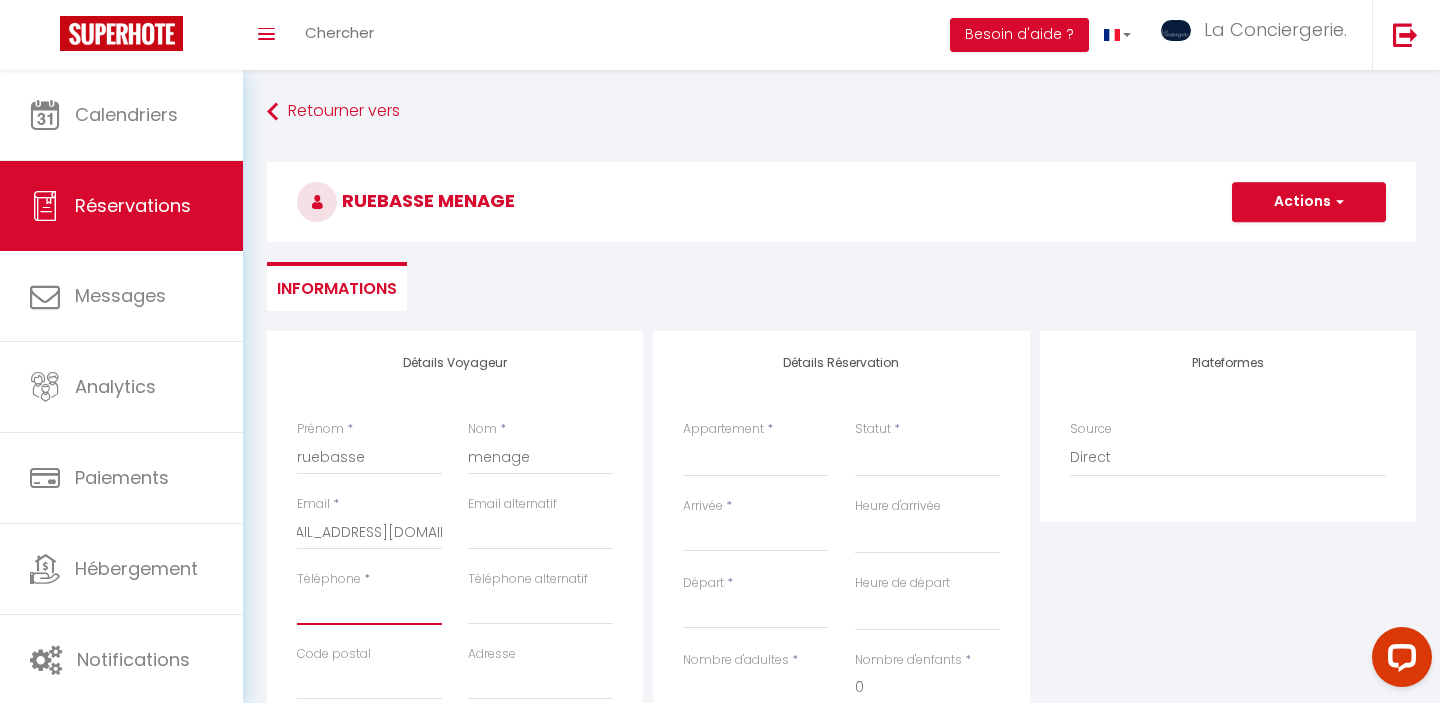 click on "Téléphone" at bounding box center [369, 607] 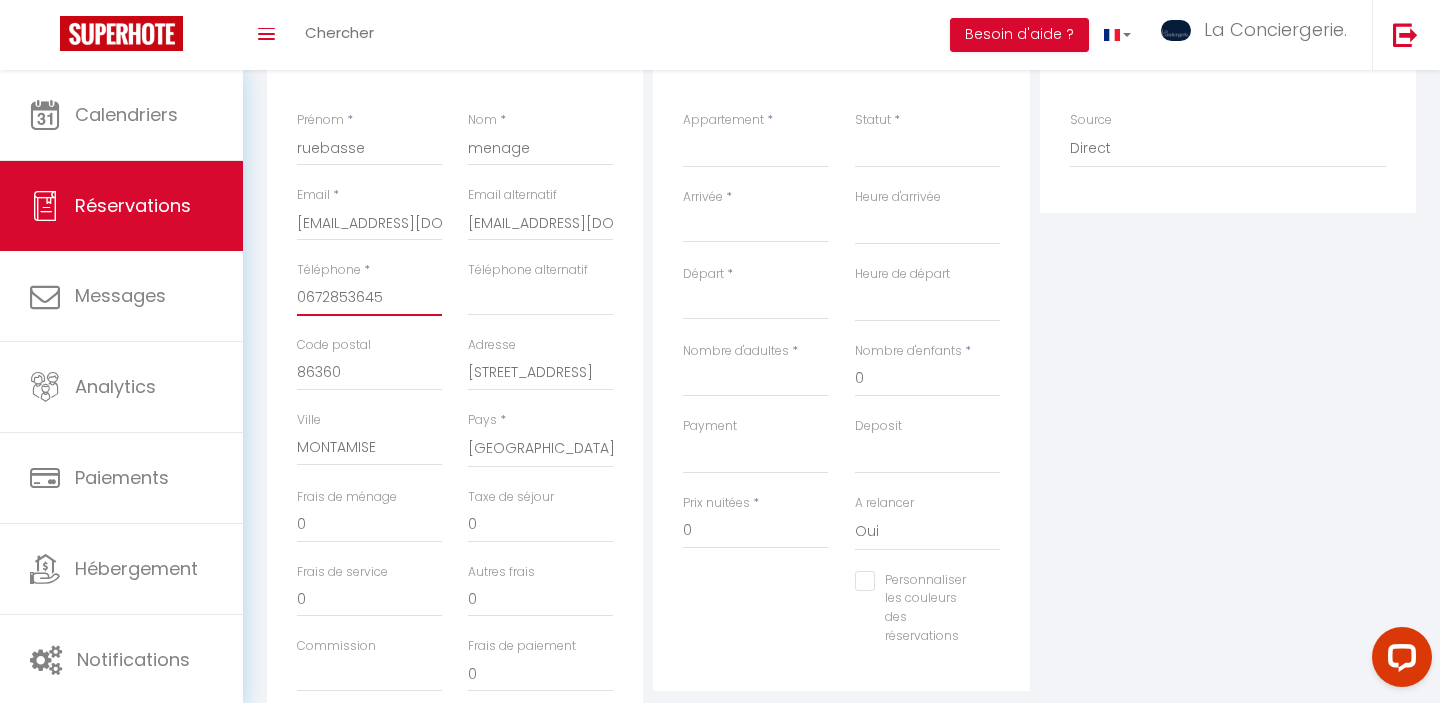 scroll, scrollTop: 291, scrollLeft: 0, axis: vertical 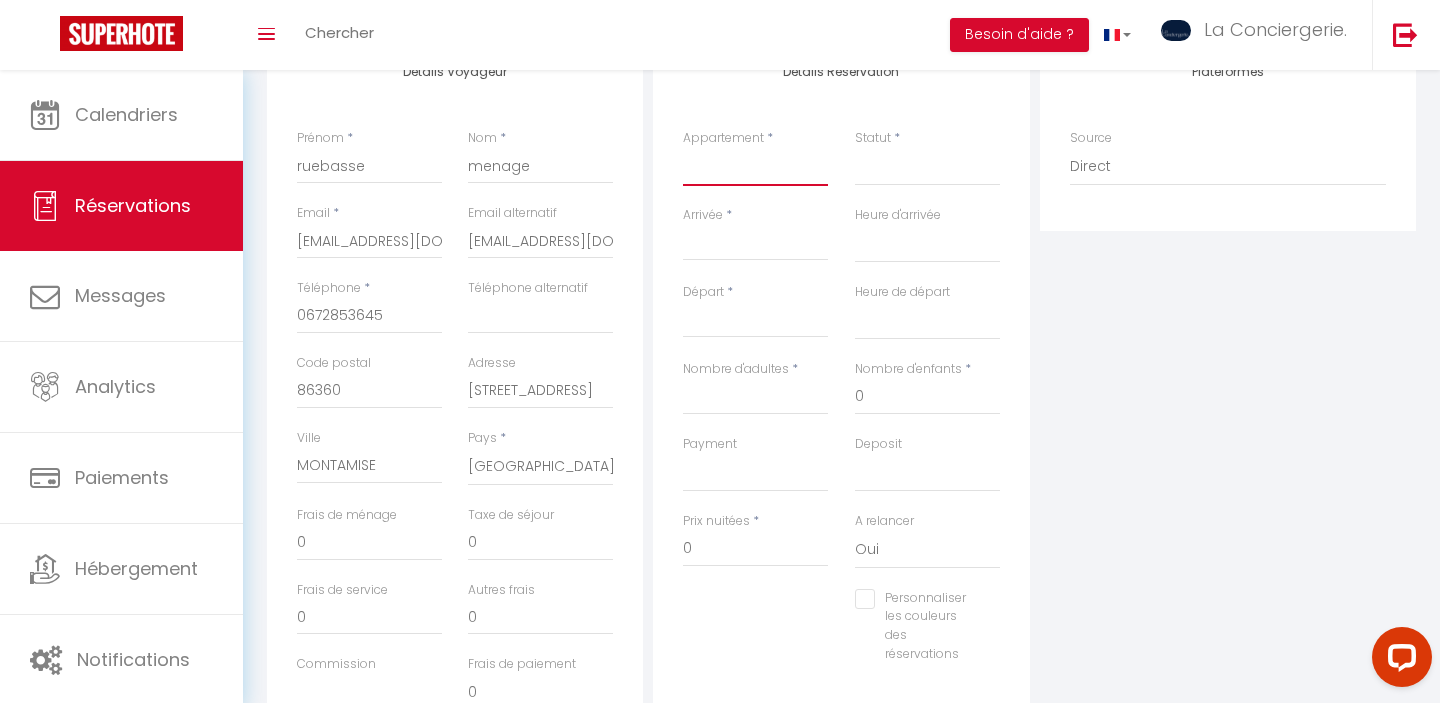 click on "Chez Aïda-Centre Ville Poitiers Beausoleil - Futuroscope- LaConciergerie. La villa de Beauvoir Le Grand Cerf - Poitiers - Gare - La Conciergerie. Les Rocs · Appart avec vue-Les Rocs-Poitiers-La Conciergerie Le Grand'rue - Centre Ville - Confort JEAN JAURES 1 JEAN JAURES 2 JEAN JAURES 3 JEAN JAURES 4 CHAMPAGNE LE BREUIL 18A RUE BASSE Chez Tata & Tonton-Poitiers Aux Pommiers - Poitiers CHU - La maison Foucault-Jardin-Poitiers/CHU-Futuroscope Le Général - 4 pers - Poitiers Le 107 - Poitiers - CHU - Le Jardin du Clain-PoitiersCentre- La Conciergerie PASTEUR Le Carmélite La Cartonnerie Rabat Chez Nellane - Poitiers - La Conciergerie. Chez Célina - La Conciergerie. Le Chapron -Appart -Terrasse-Parking-Futuroscope La tour du Chapron- Terrasse - Confort - Futuroscope Maison -Patis du Chêne- Poitiers GIrondins Le Studio Augouard-Poitiers centre-La Conciergerie A l'Université - Poitiers - La Conciergerie. AU 237'-Résidence Aquatis-Futuroscope- L'Orangerie-Les Gîtes de la Chartreuse-Futuroscope La Gibauderie" at bounding box center (755, 167) 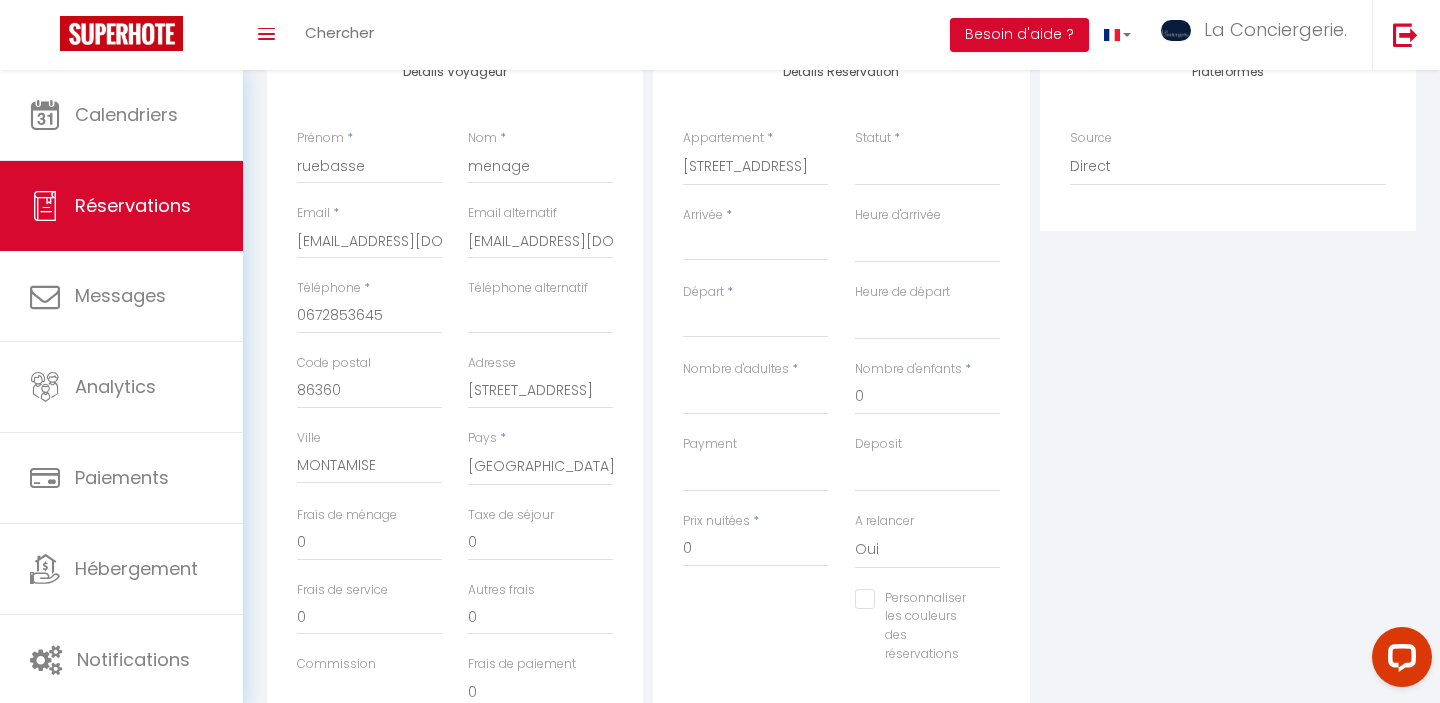 click on "Arrivée" at bounding box center (755, 245) 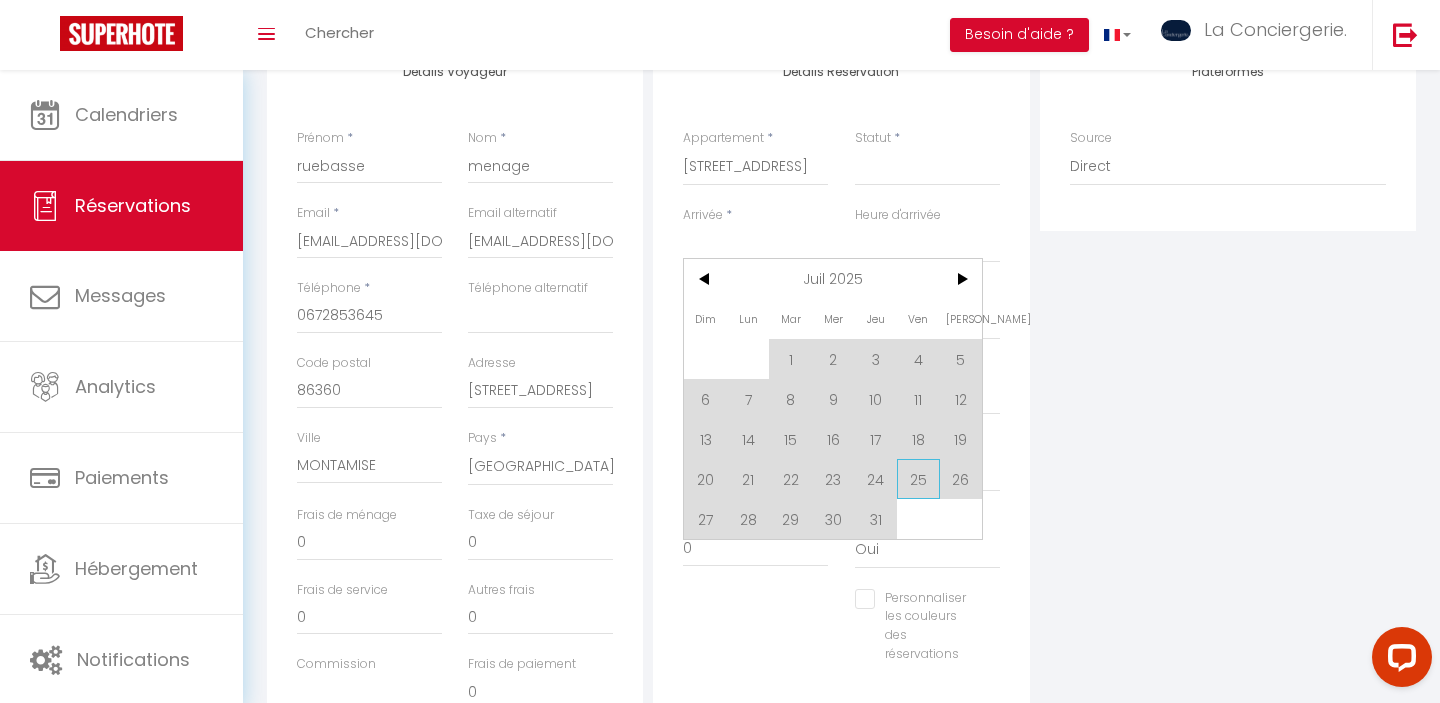 click on "25" at bounding box center (918, 479) 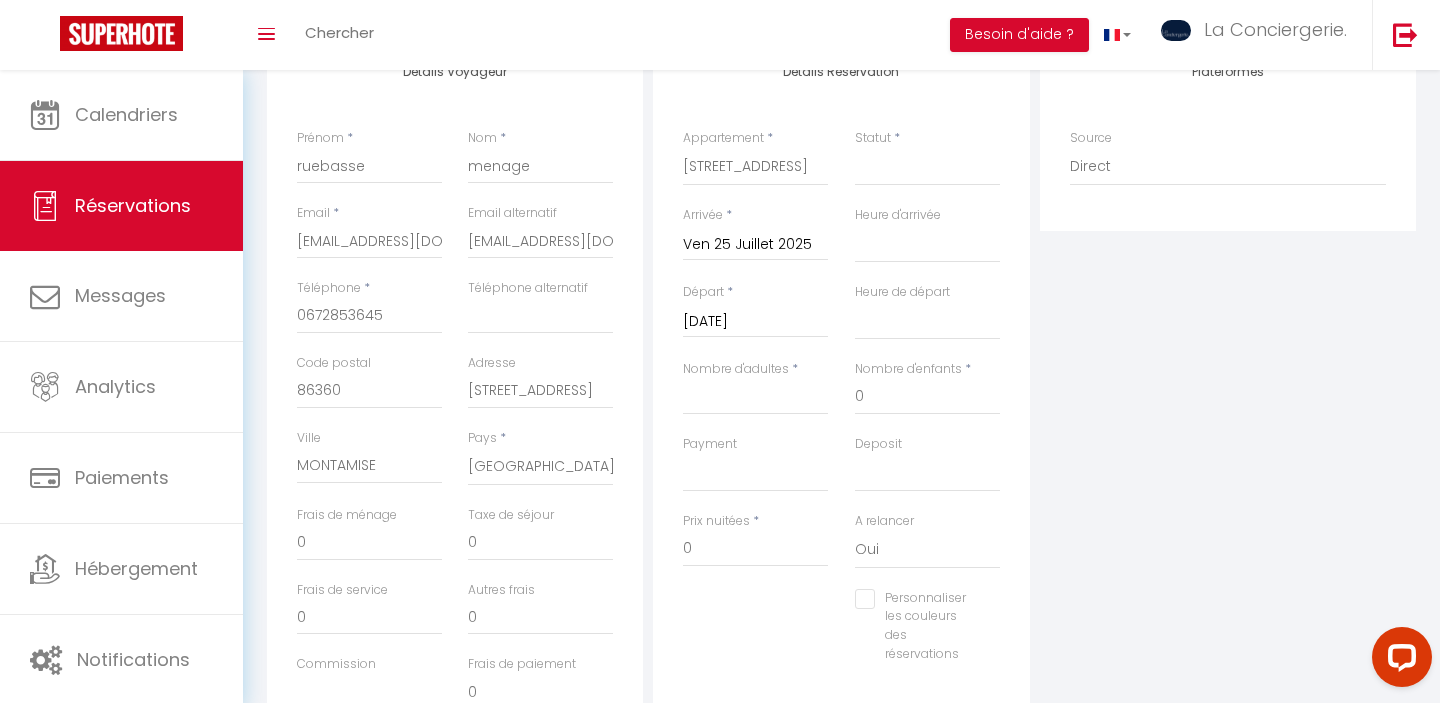 click on "Sam 26 Juillet 2025" at bounding box center [755, 322] 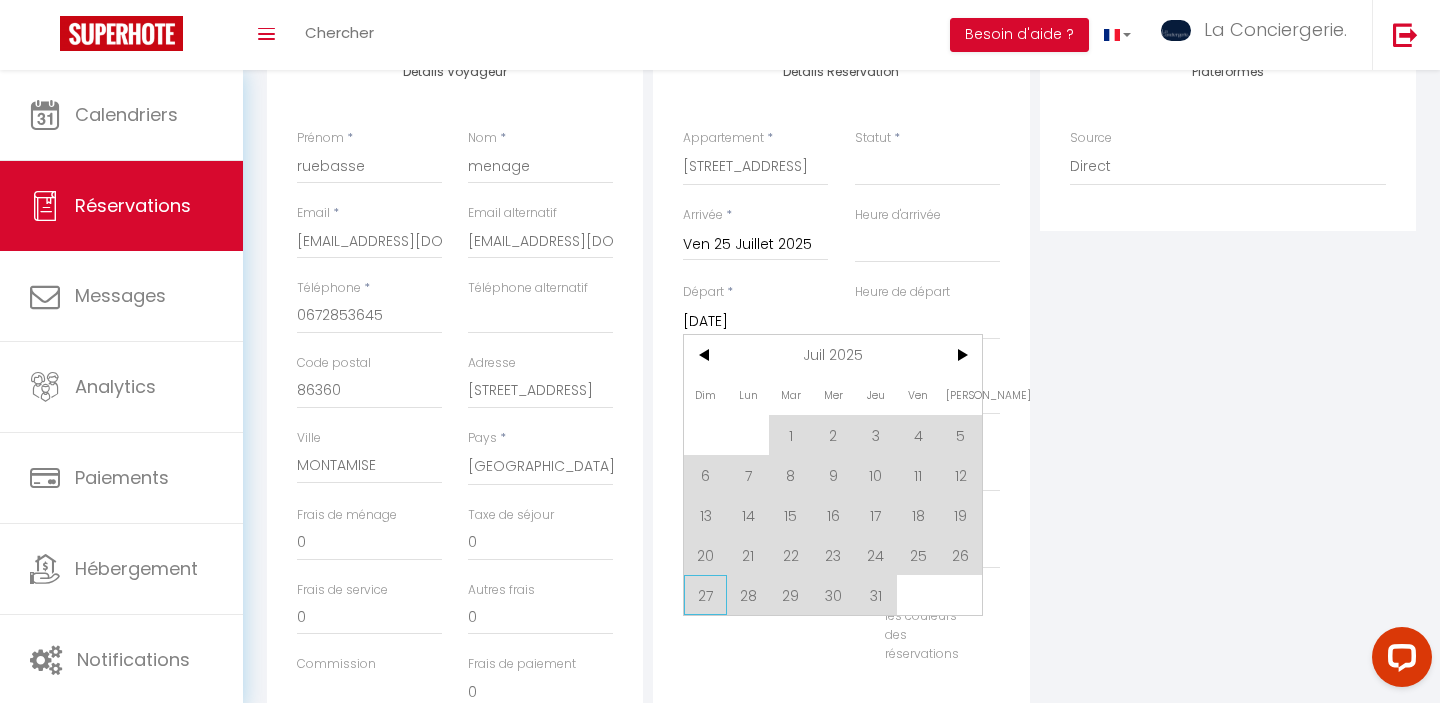 click on "27" at bounding box center (705, 595) 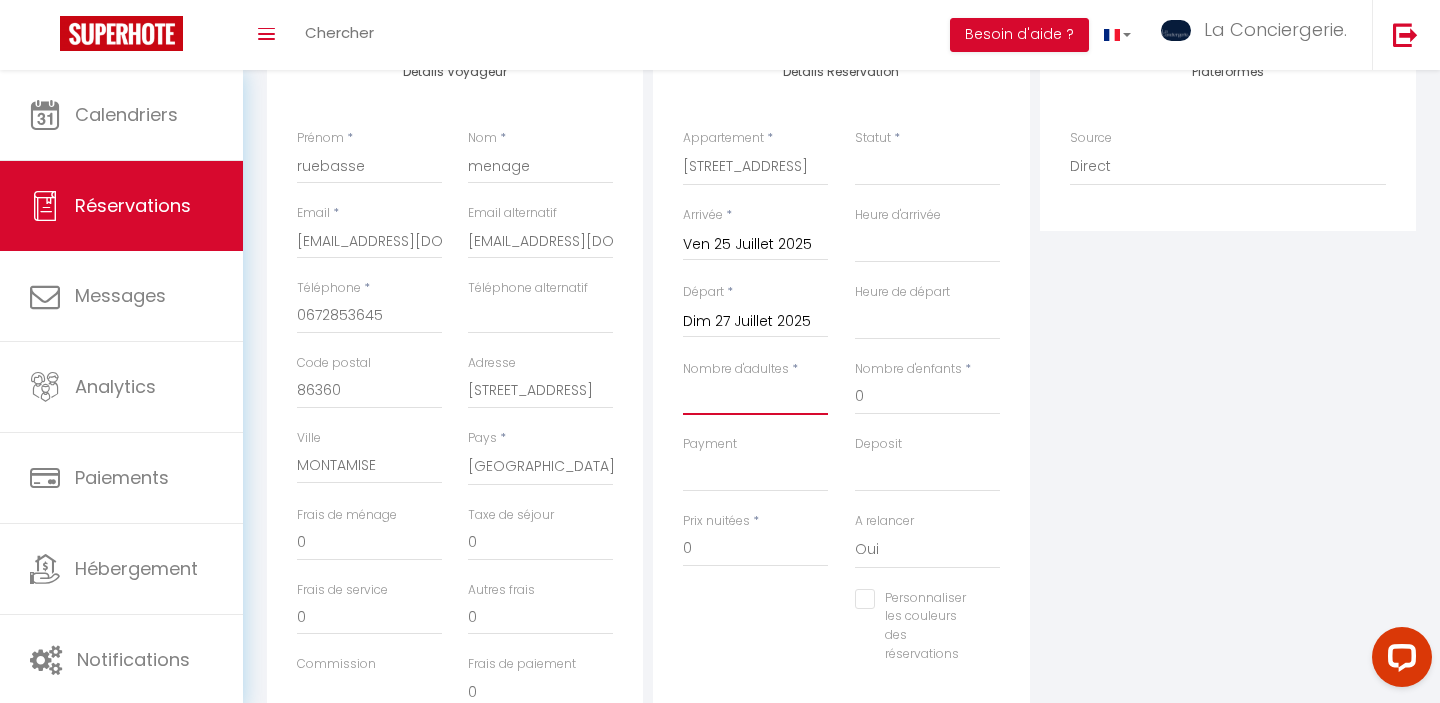 click on "Nombre d'adultes" at bounding box center [755, 397] 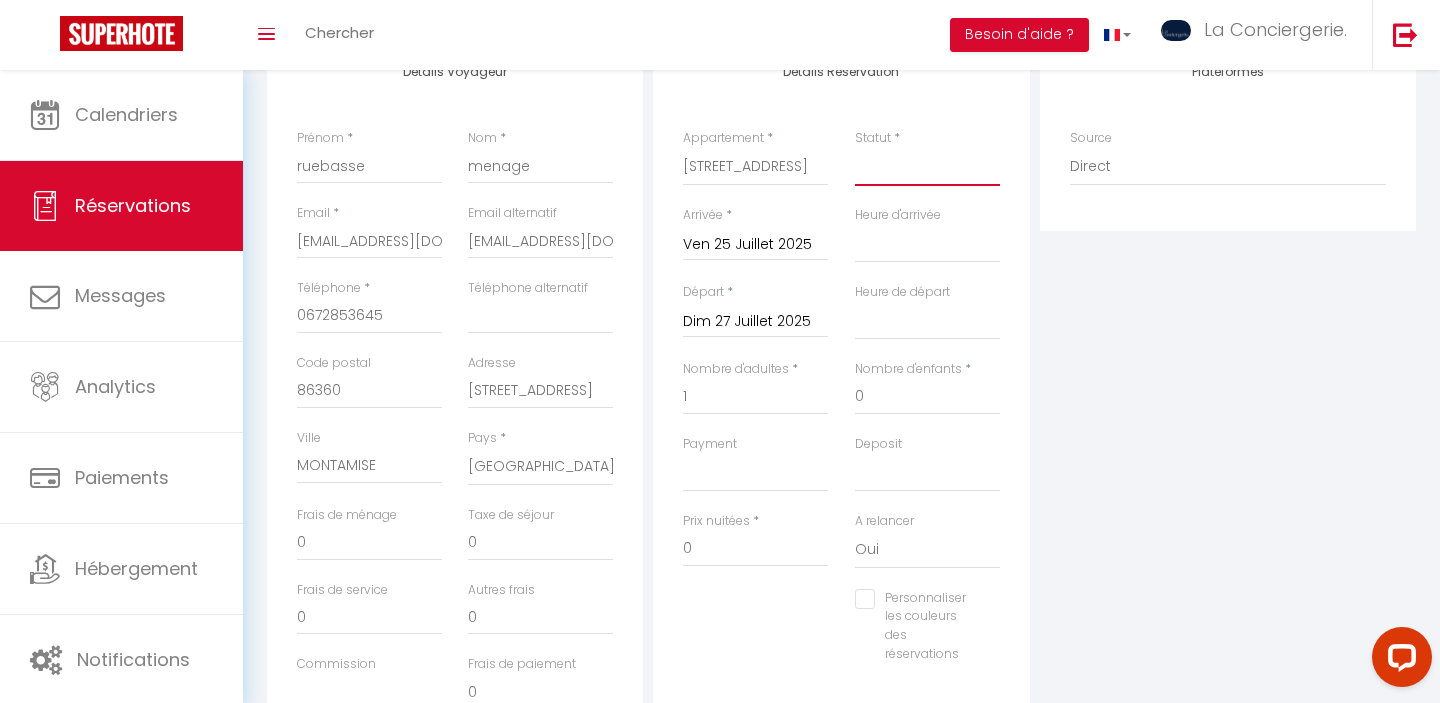 click on "Confirmé Non Confirmé Annulé Annulé par le voyageur No Show Request" at bounding box center [927, 167] 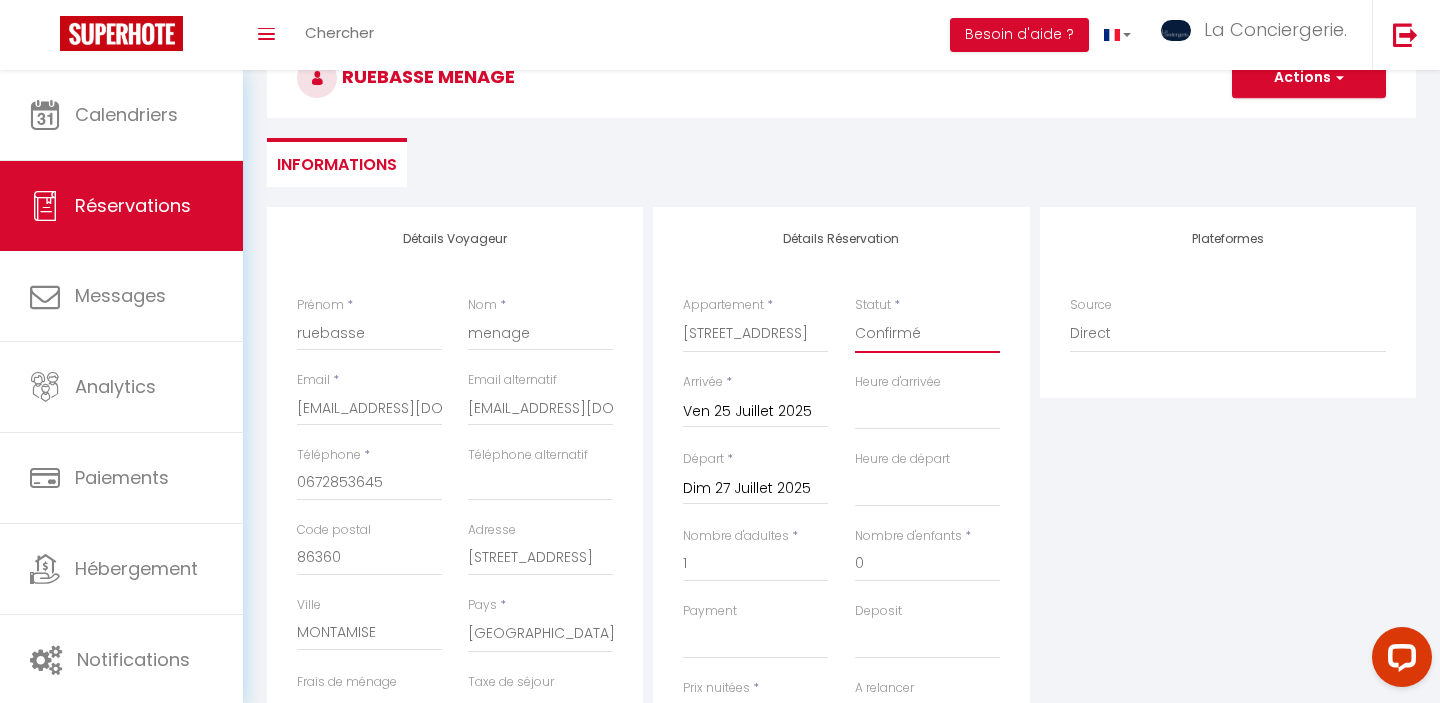 scroll, scrollTop: 0, scrollLeft: 0, axis: both 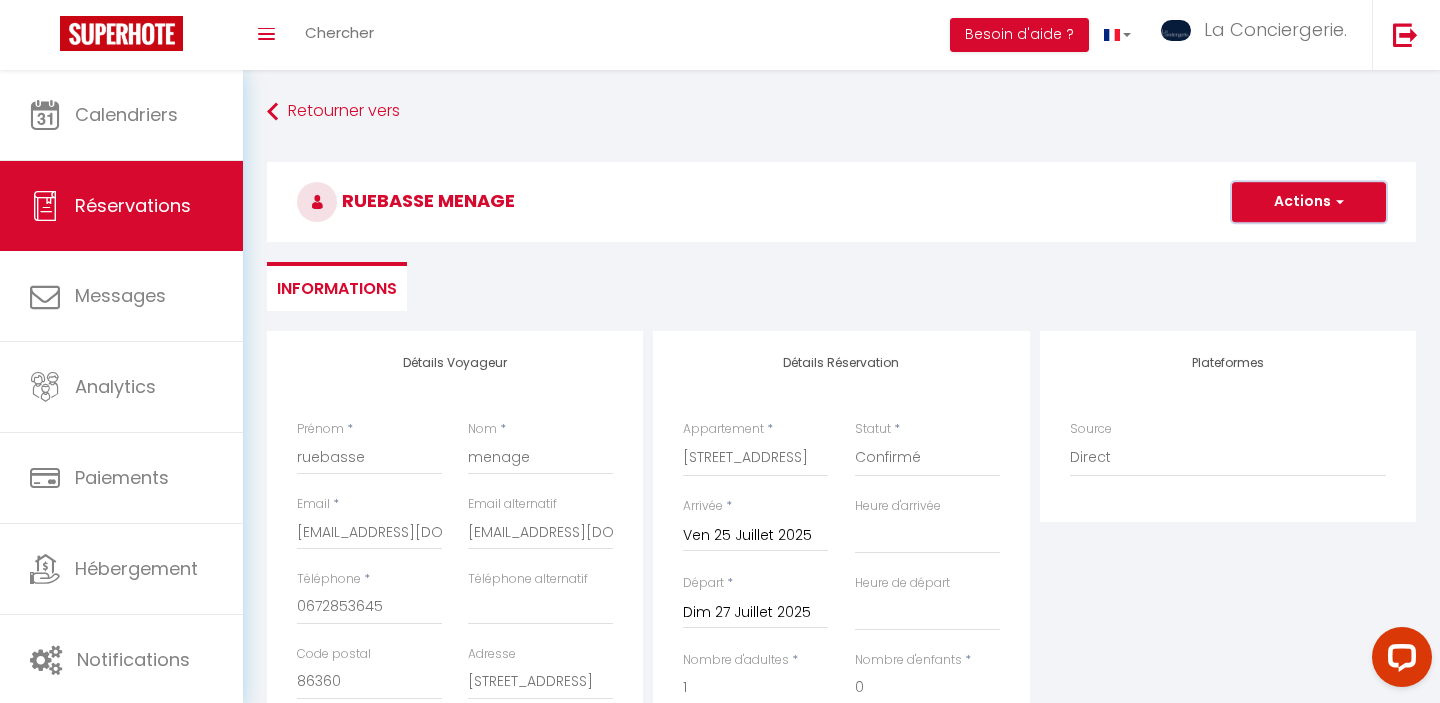click on "Actions" at bounding box center (1309, 202) 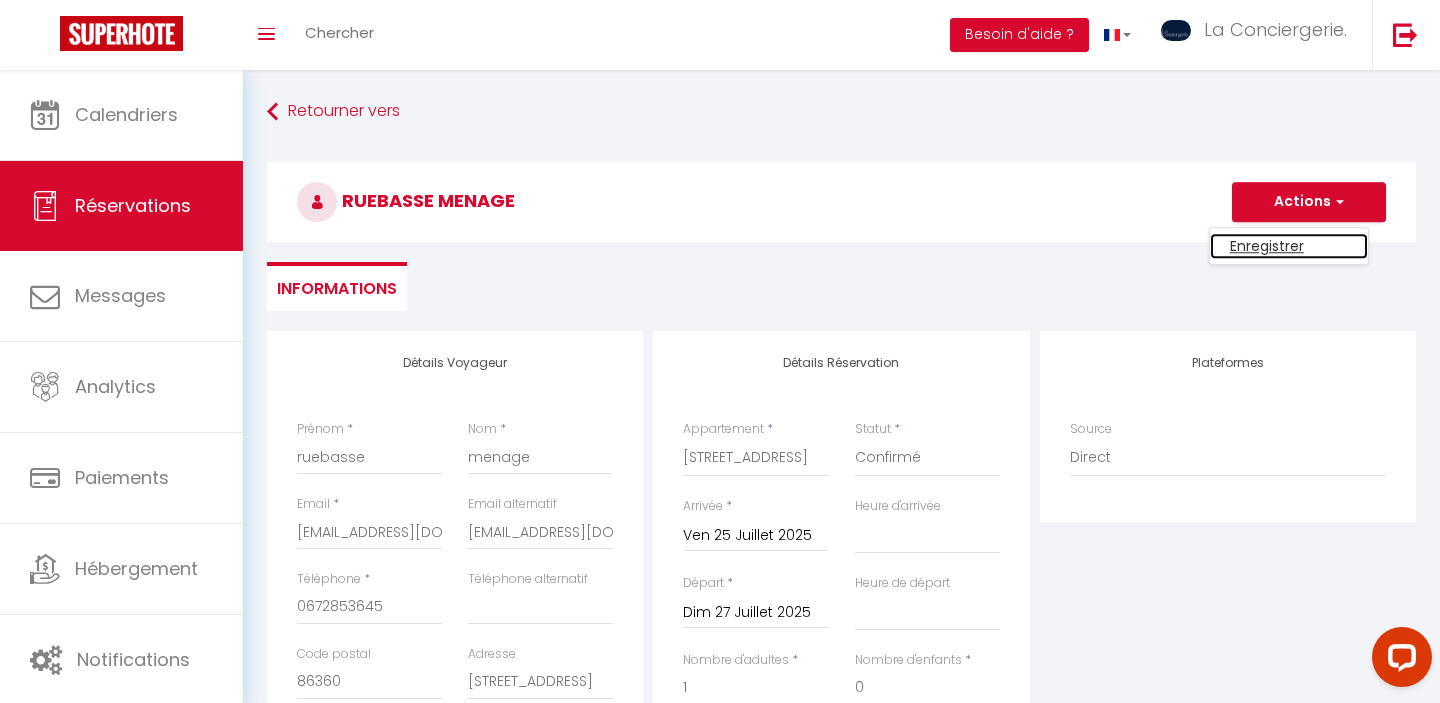 click on "Enregistrer" at bounding box center [1289, 246] 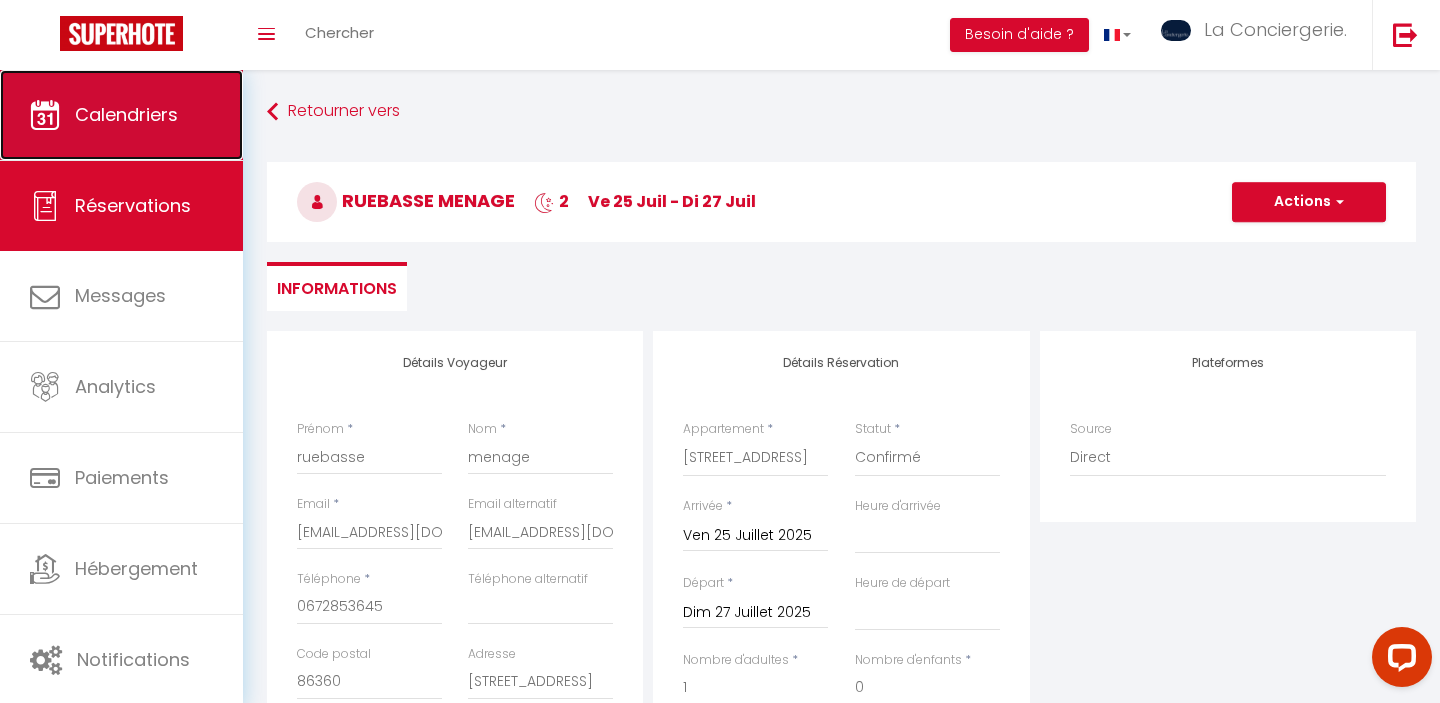 click on "Calendriers" at bounding box center (121, 115) 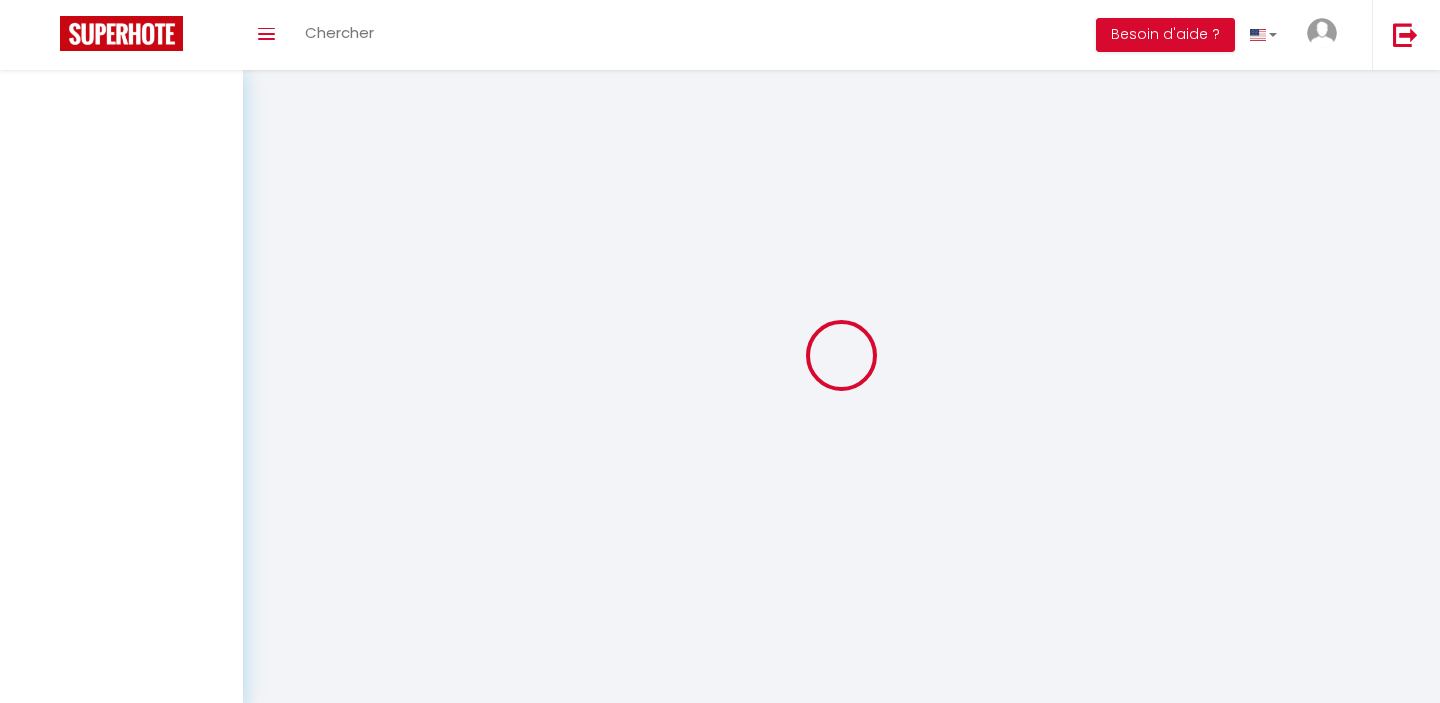 scroll, scrollTop: 0, scrollLeft: 0, axis: both 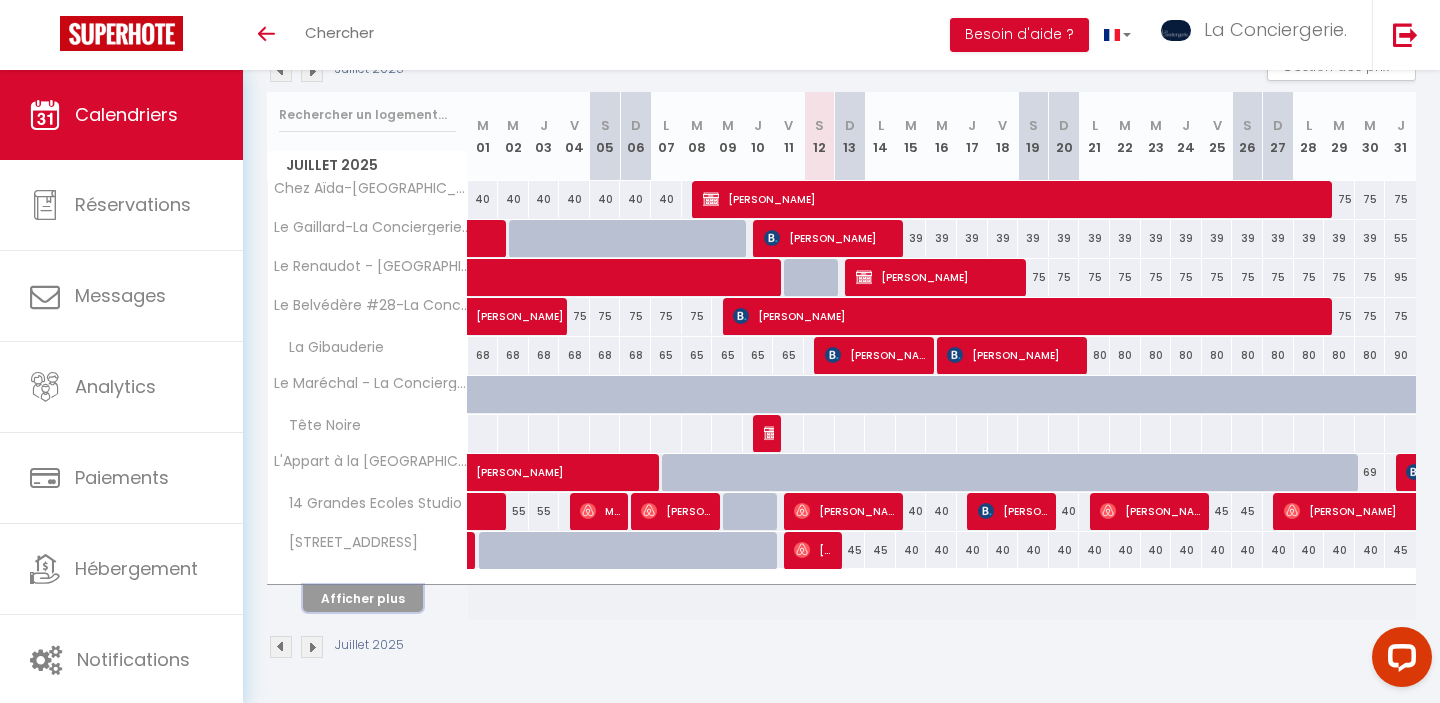 click on "Afficher plus" at bounding box center (363, 598) 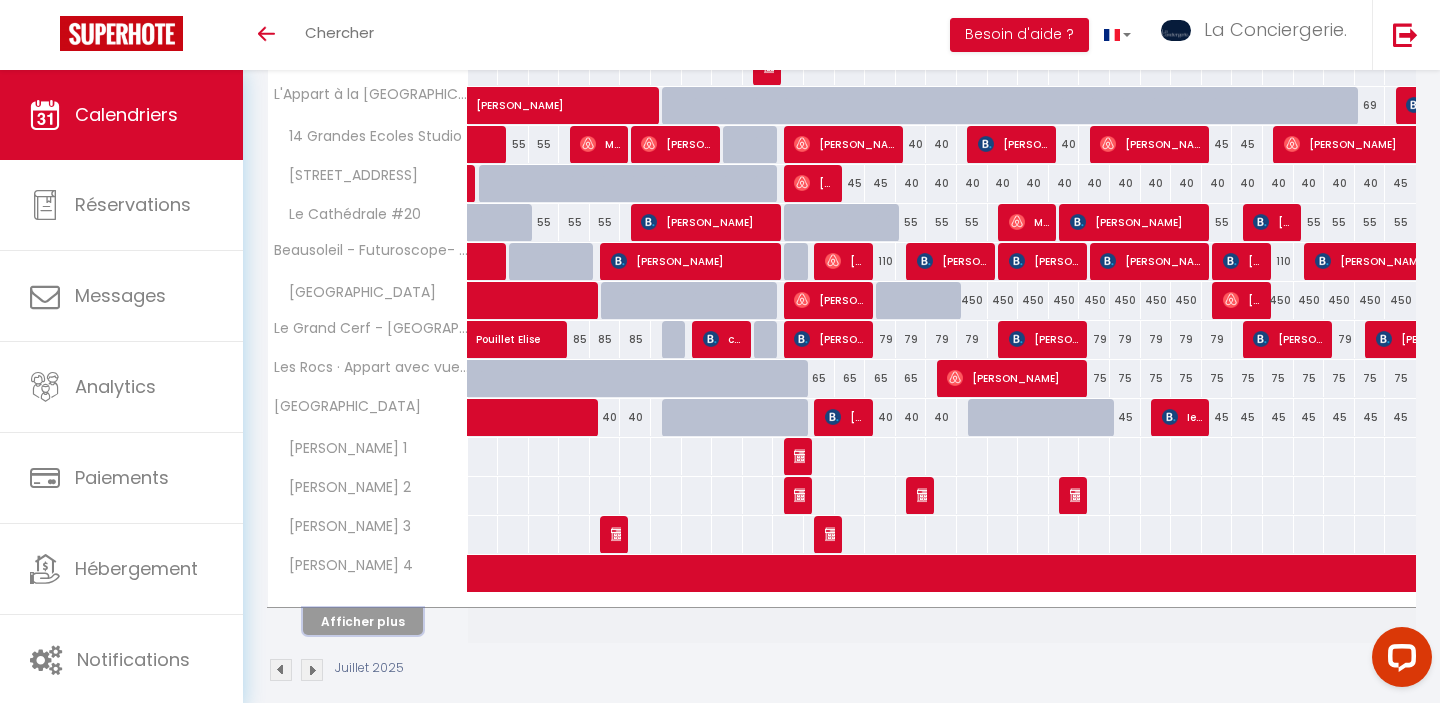 scroll, scrollTop: 626, scrollLeft: 0, axis: vertical 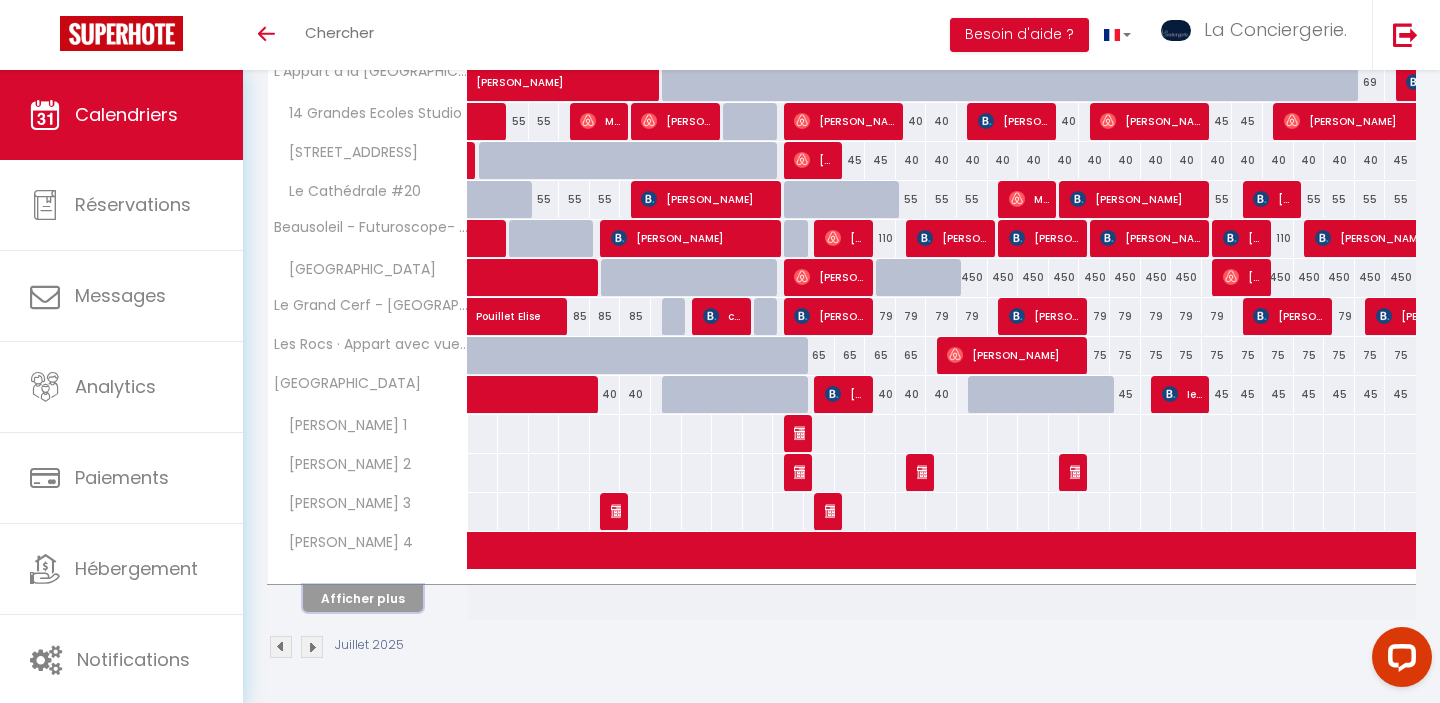 click on "Afficher plus" at bounding box center [363, 598] 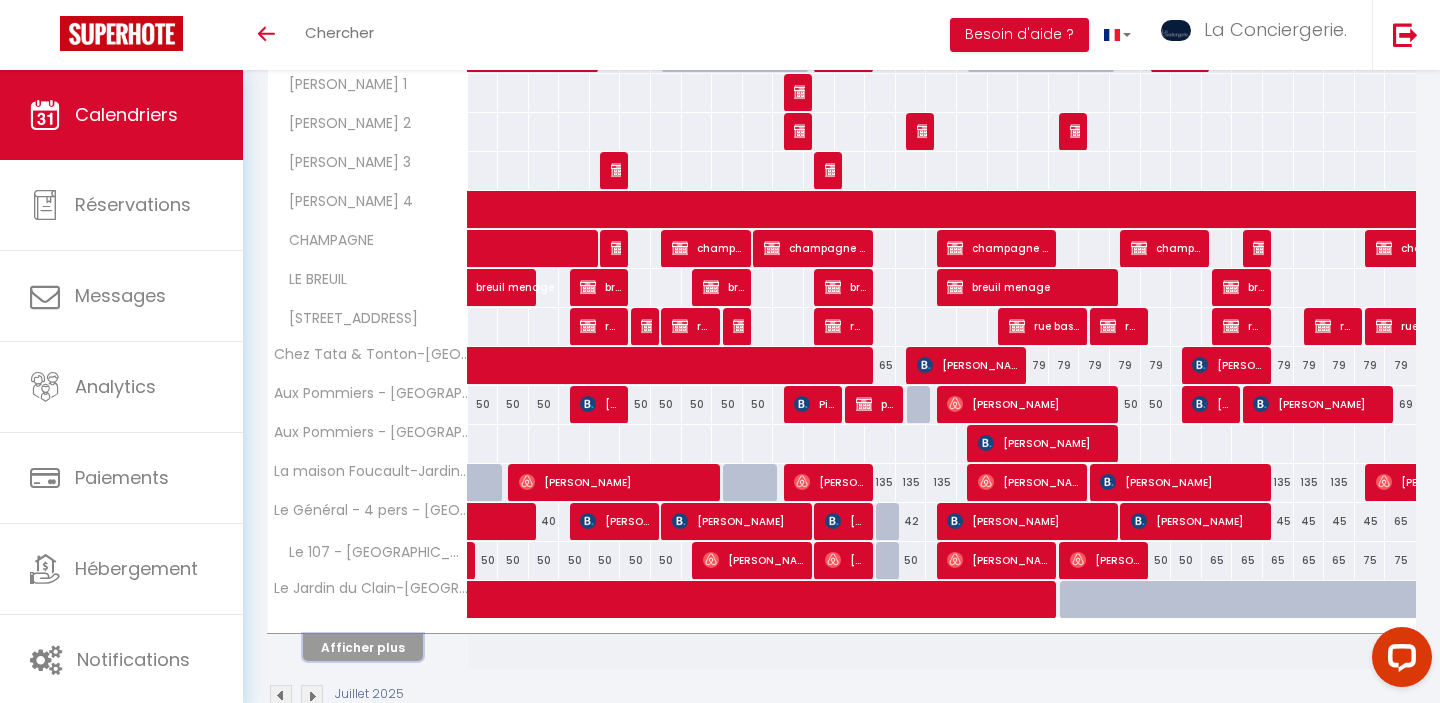 scroll, scrollTop: 1016, scrollLeft: 0, axis: vertical 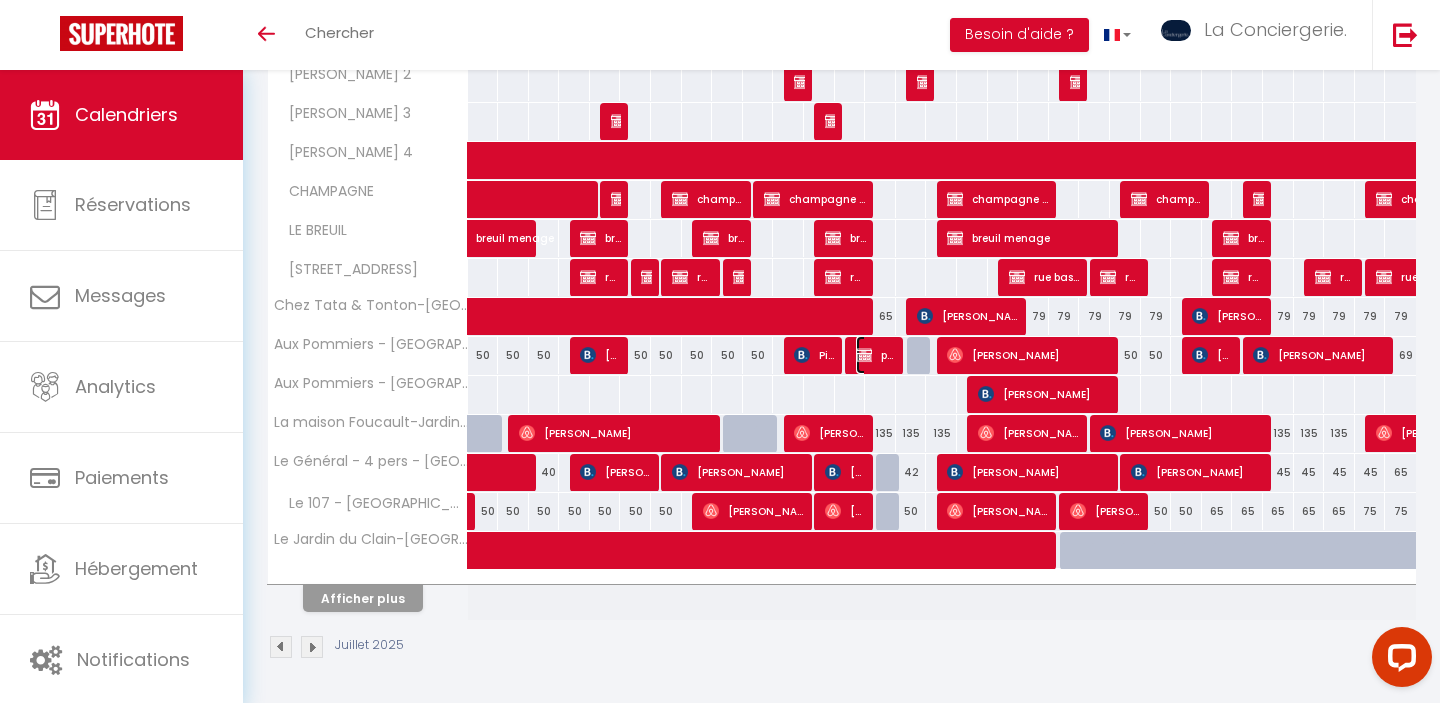 click on "pommiers menage" at bounding box center (876, 355) 